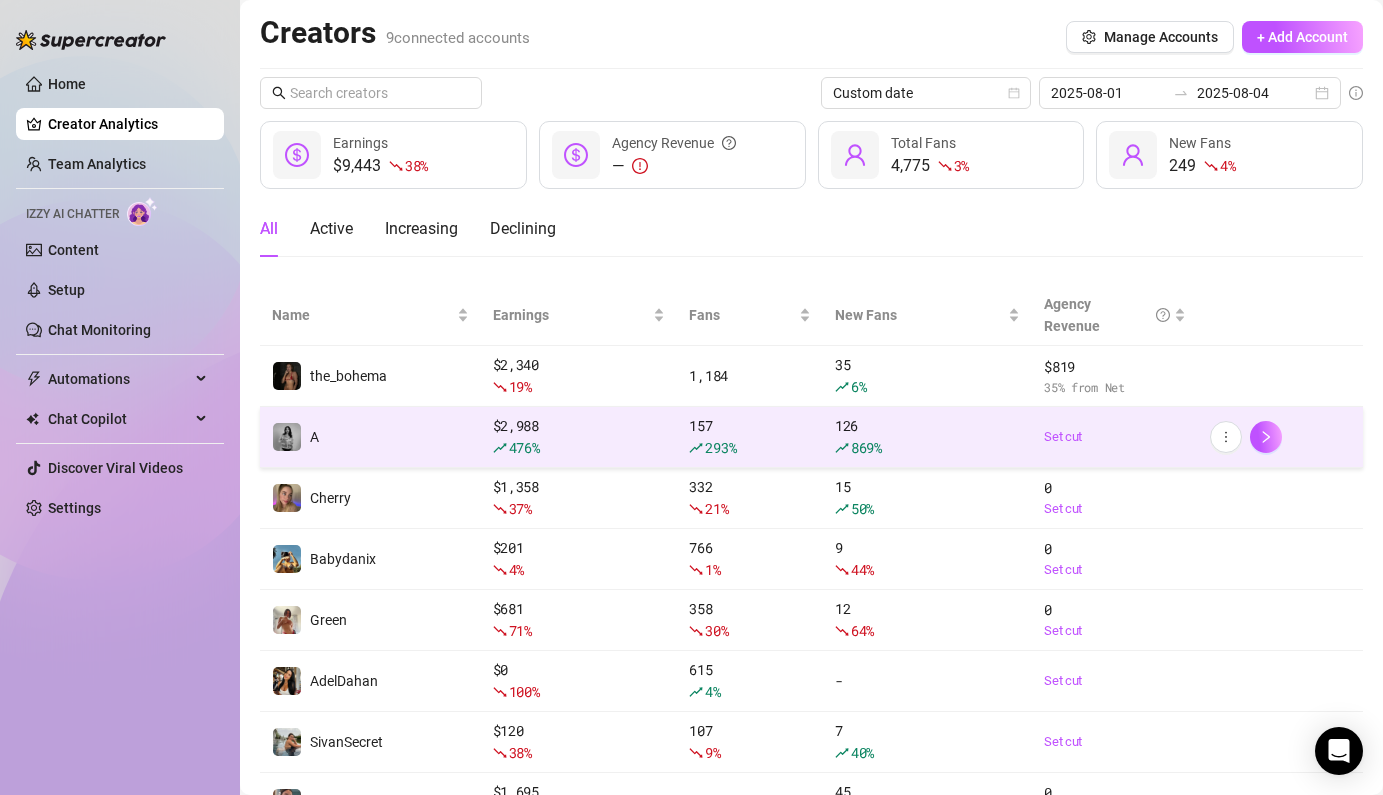 scroll, scrollTop: 0, scrollLeft: 0, axis: both 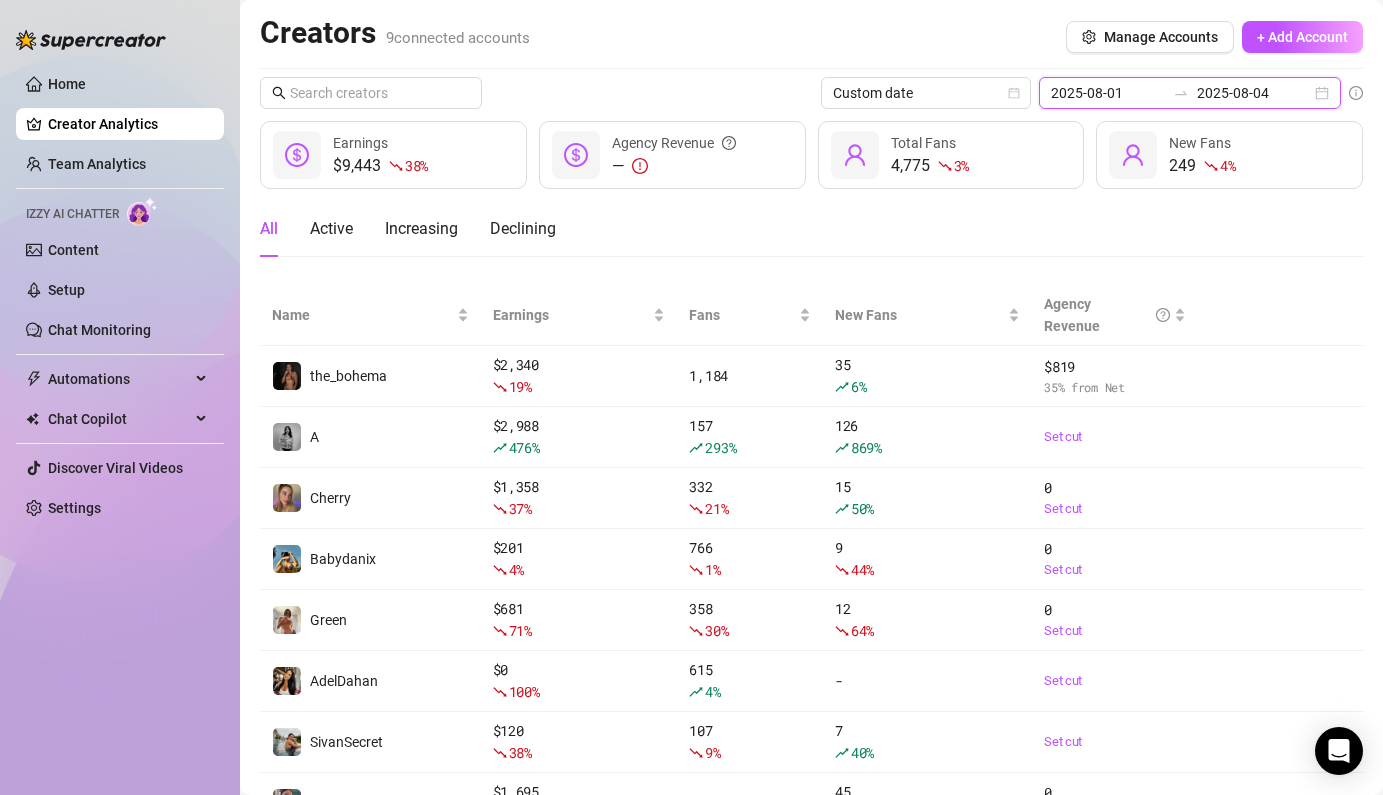click on "2025-08-01" at bounding box center (1108, 93) 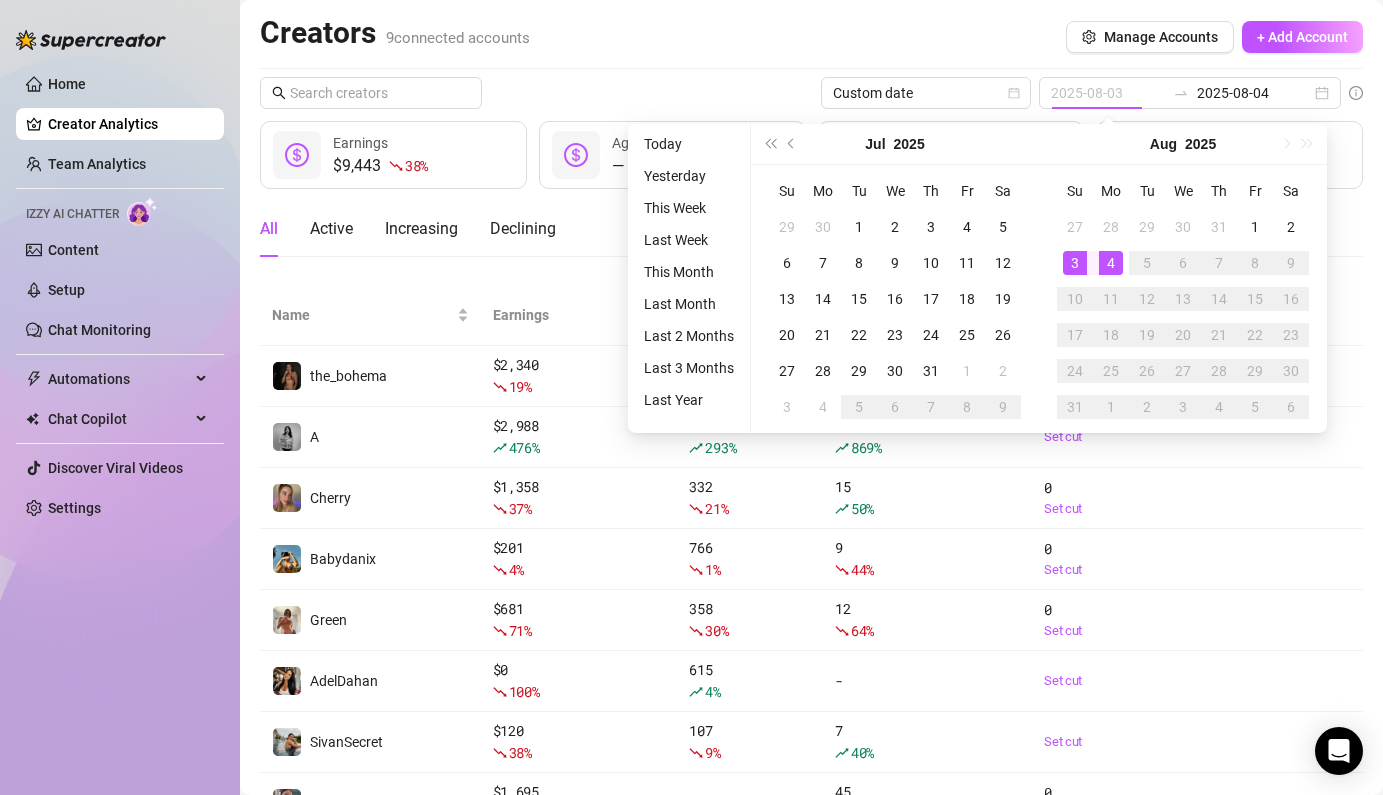 click on "3" at bounding box center [1075, 263] 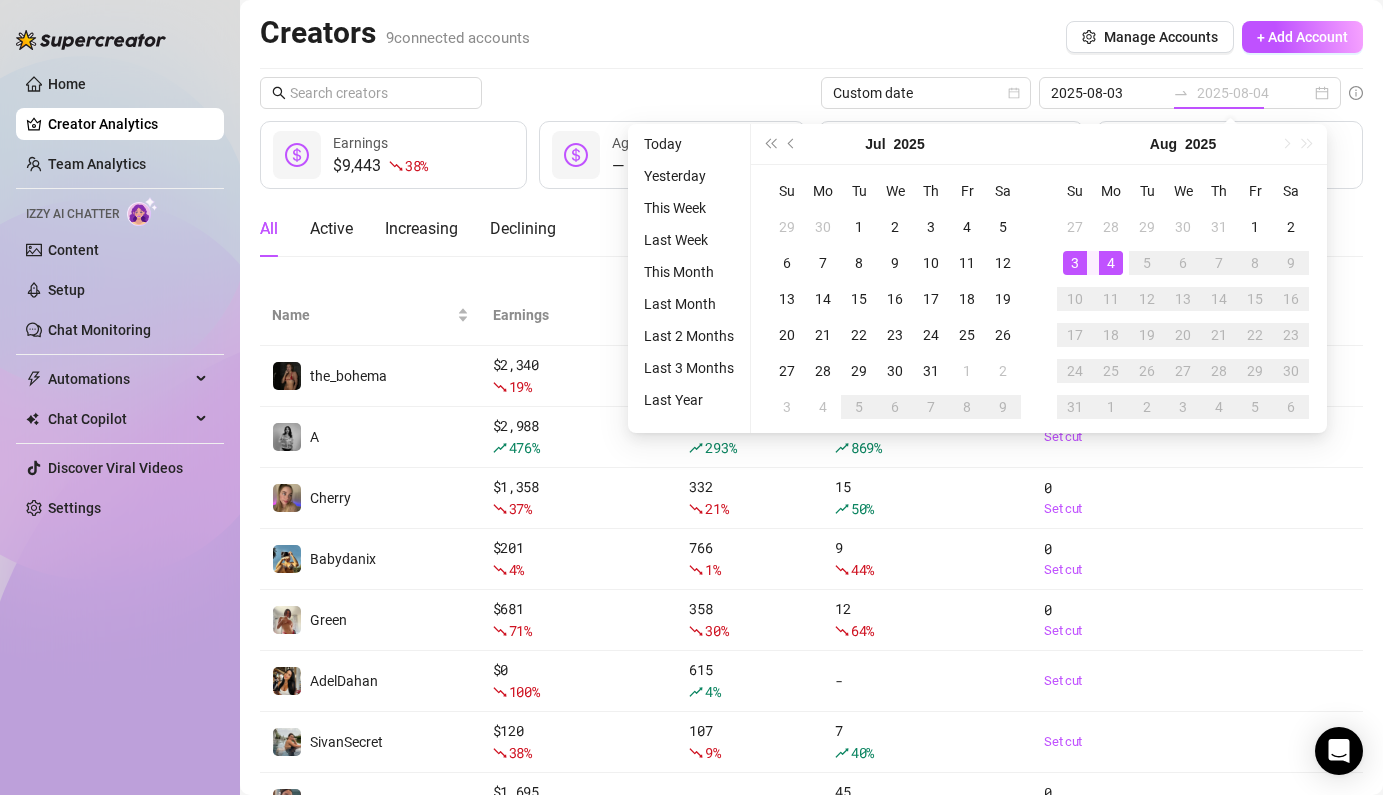 click on "3" at bounding box center (1075, 263) 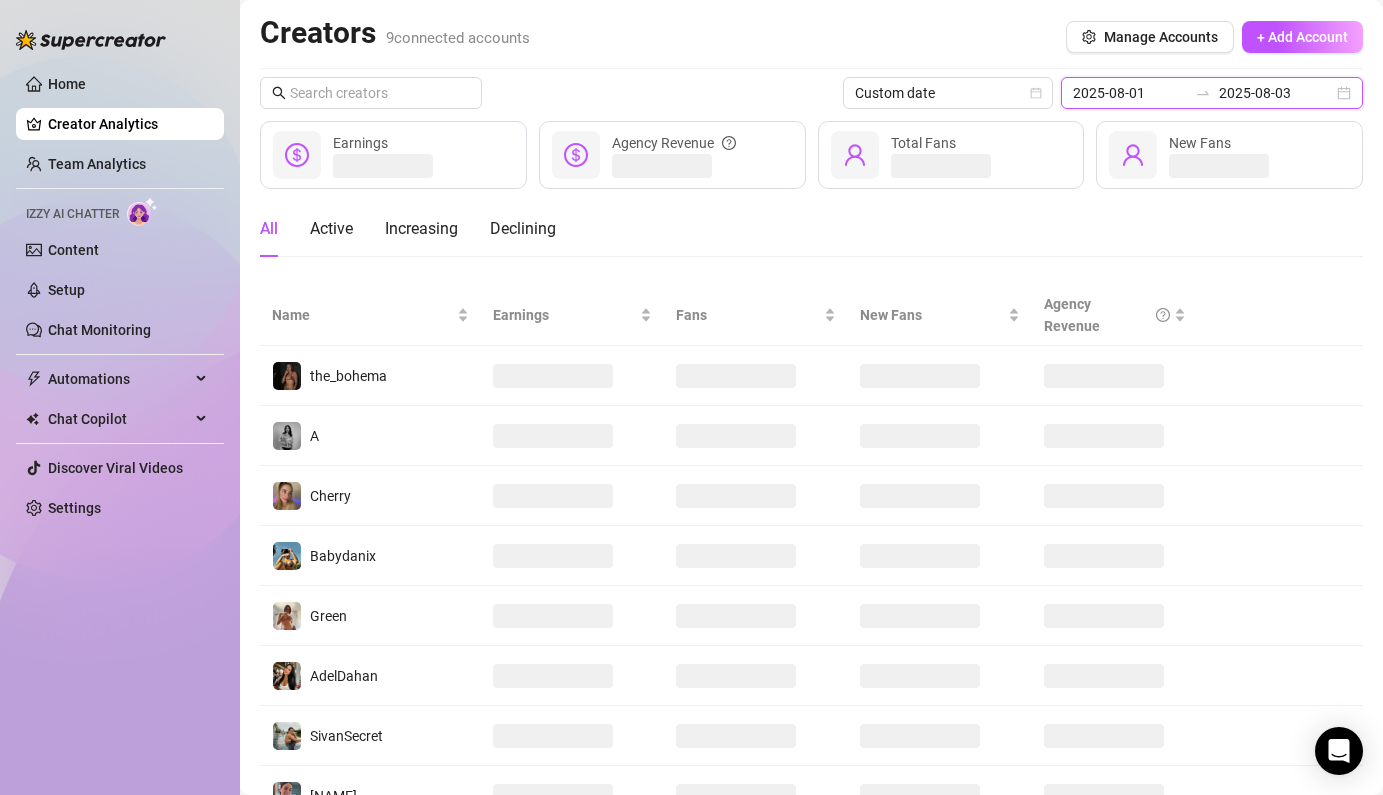 click on "2025-08-03" at bounding box center (1276, 93) 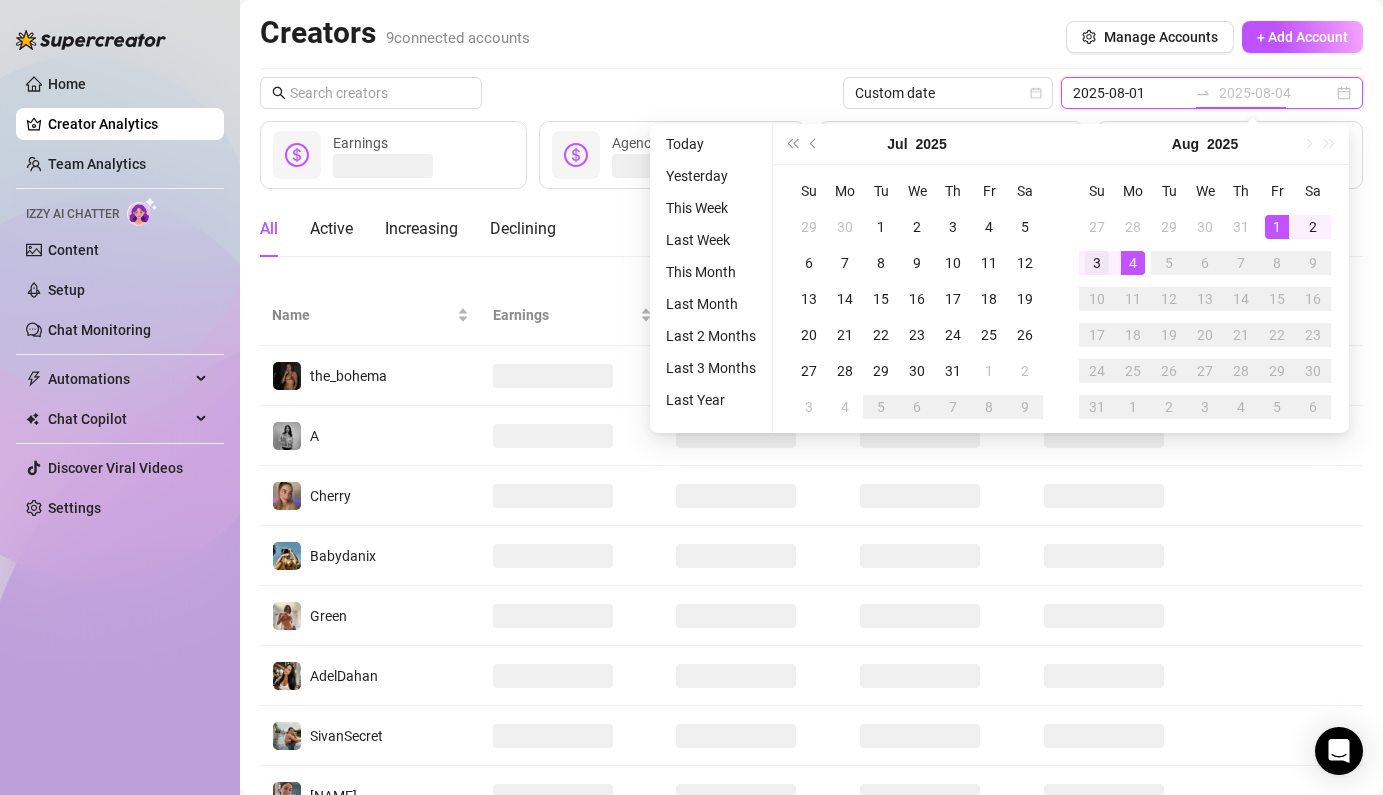 type on "2025-08-03" 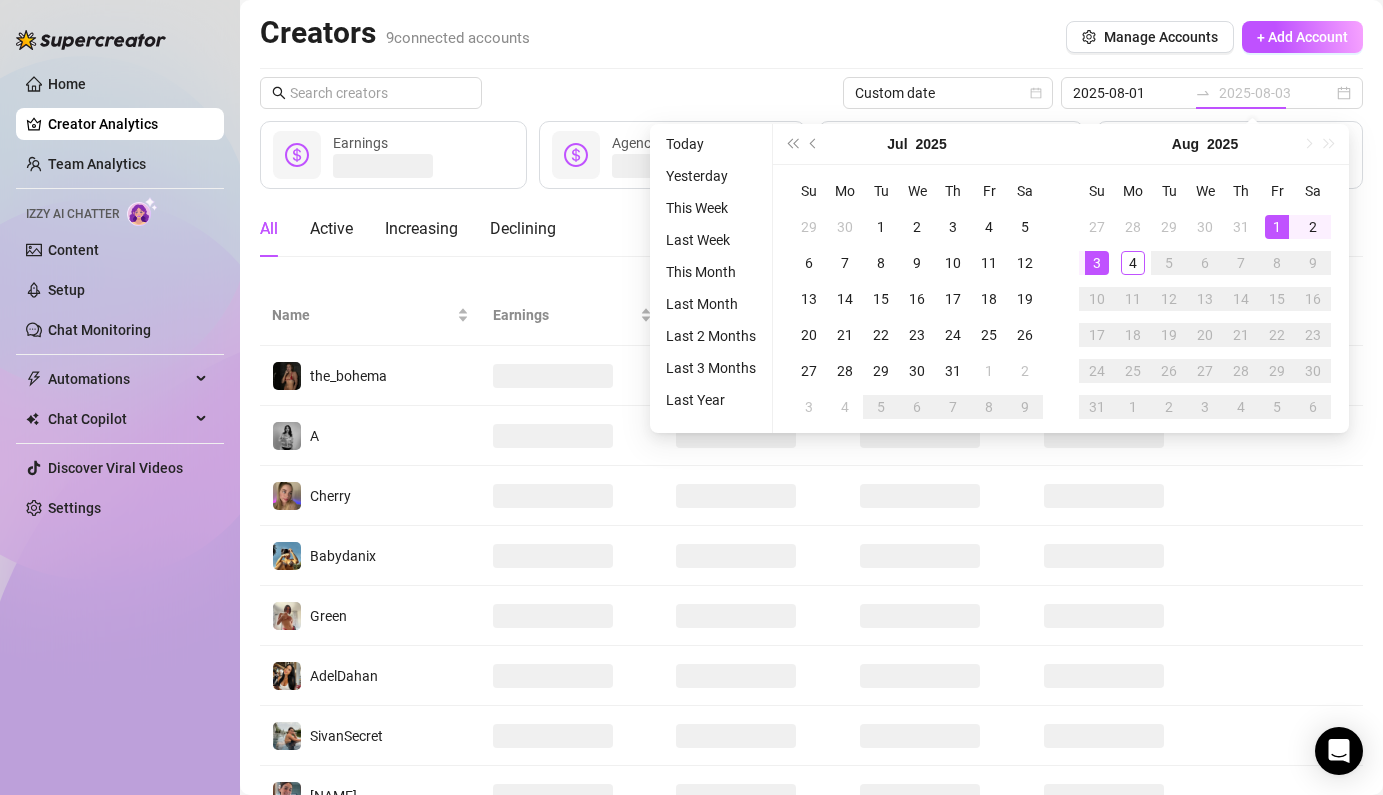 click on "3" at bounding box center (1097, 263) 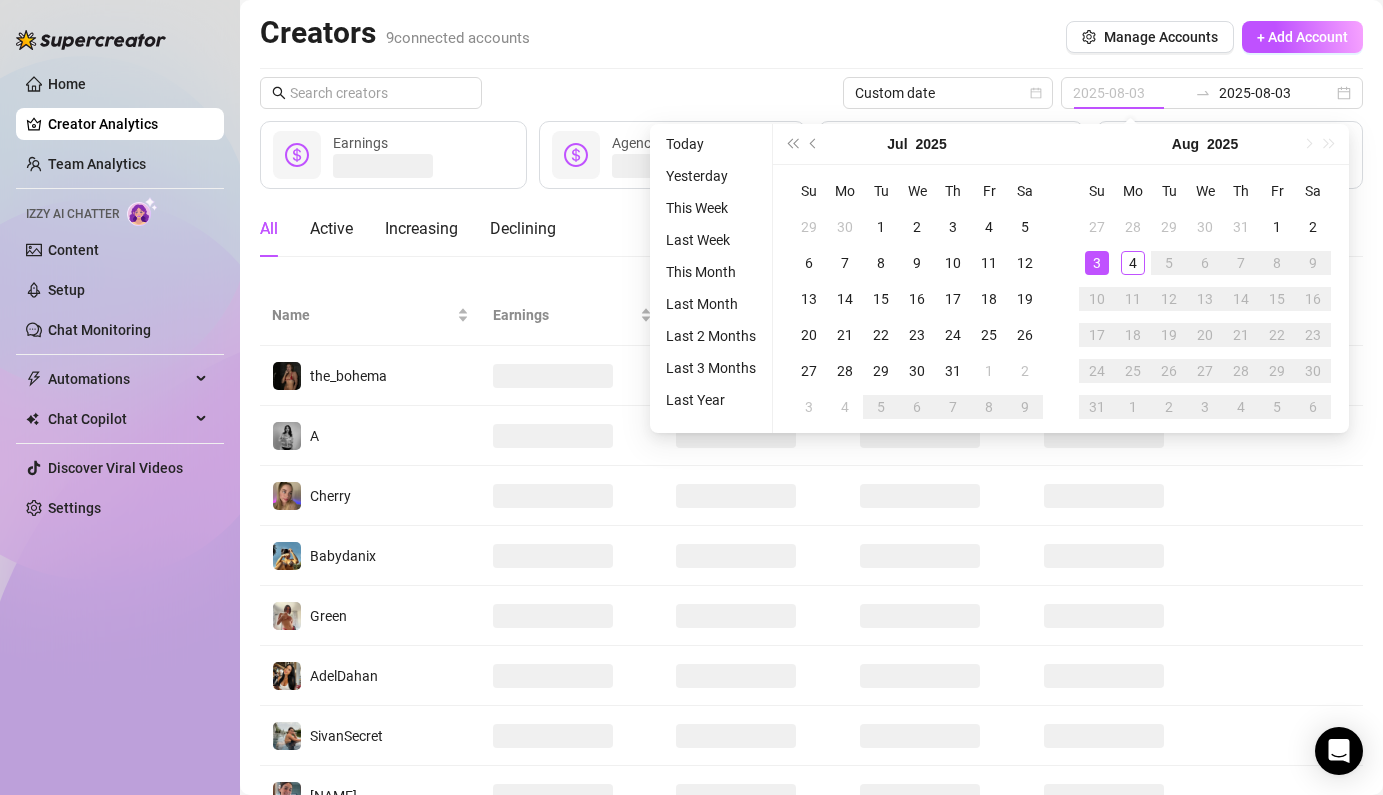 click on "3" at bounding box center (1097, 263) 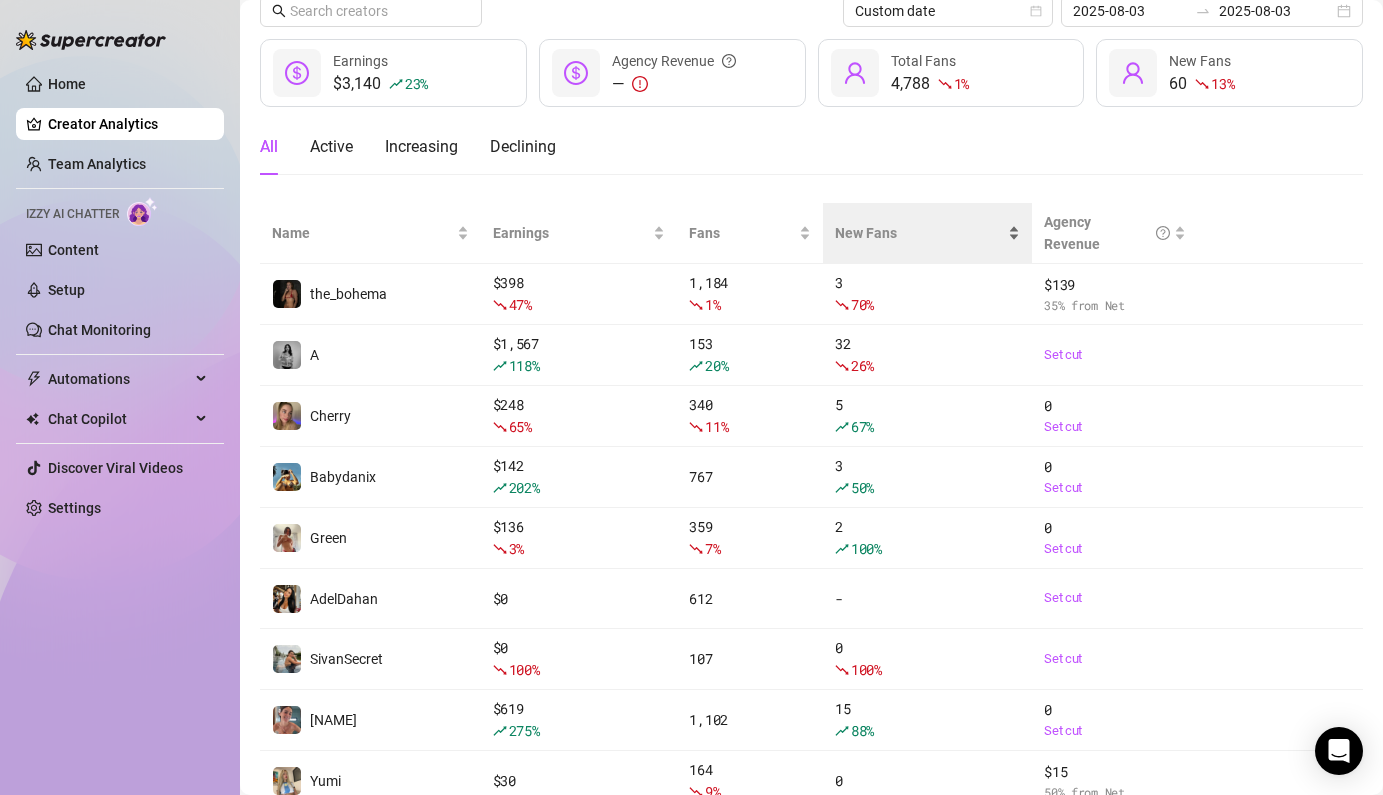 scroll, scrollTop: 0, scrollLeft: 0, axis: both 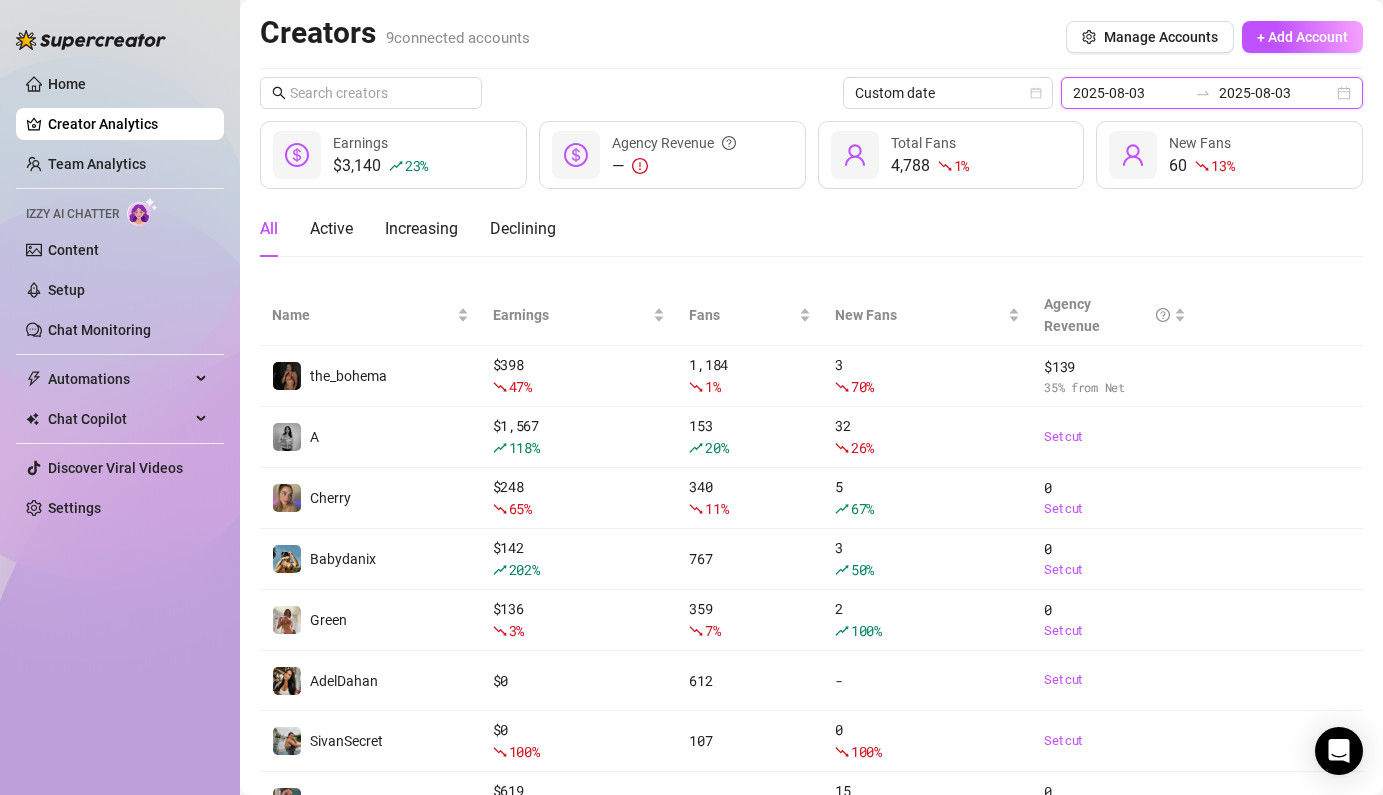 click on "2025-08-03" at bounding box center [1130, 93] 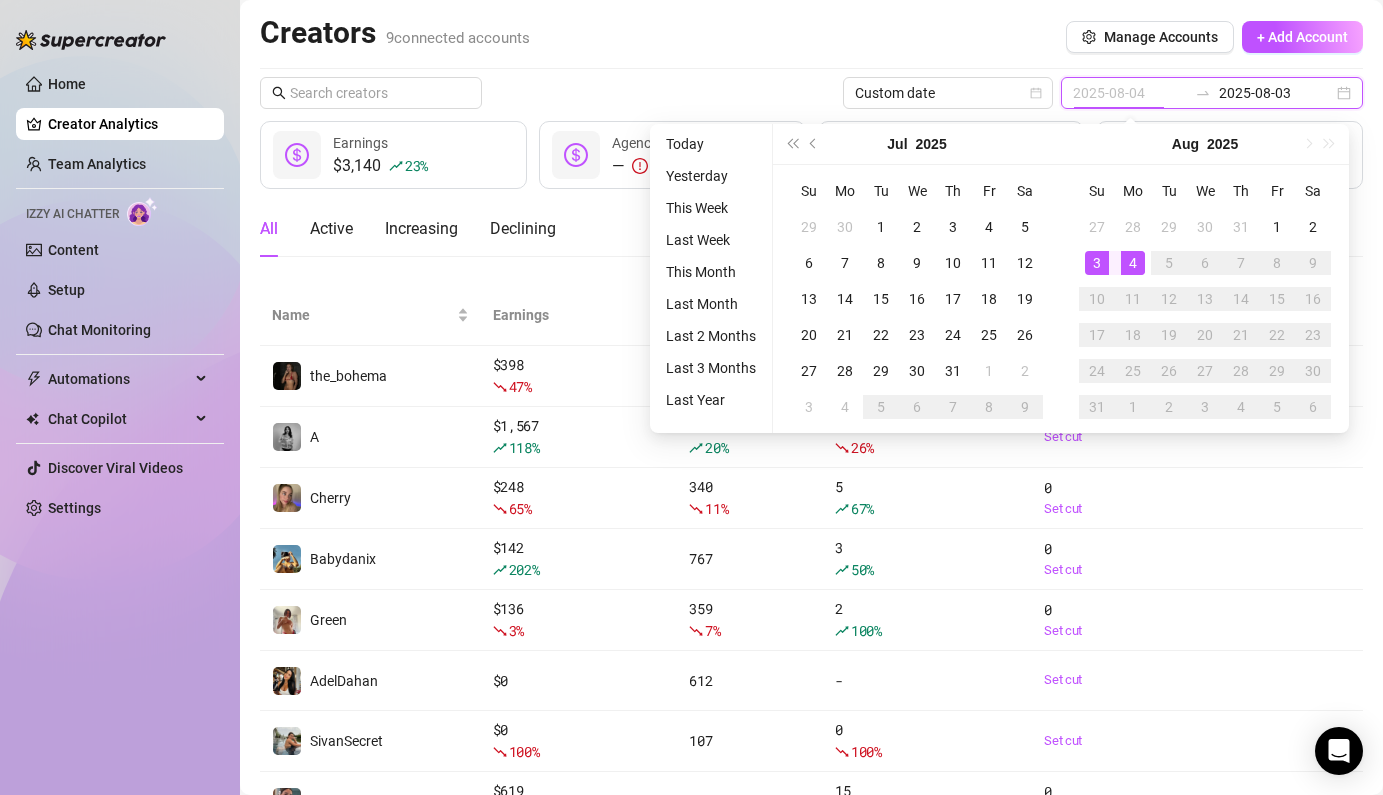 type on "2025-08-03" 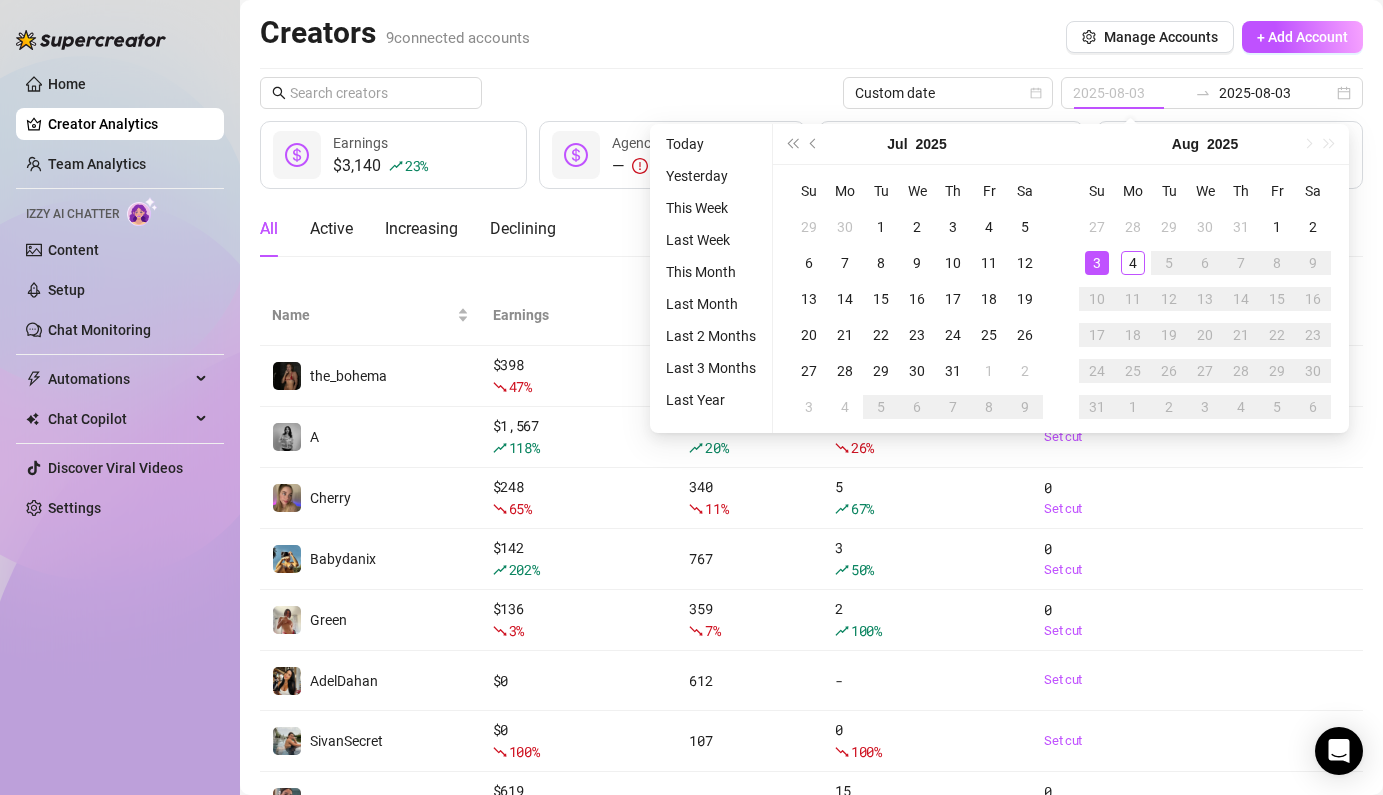 click on "3" at bounding box center [1097, 263] 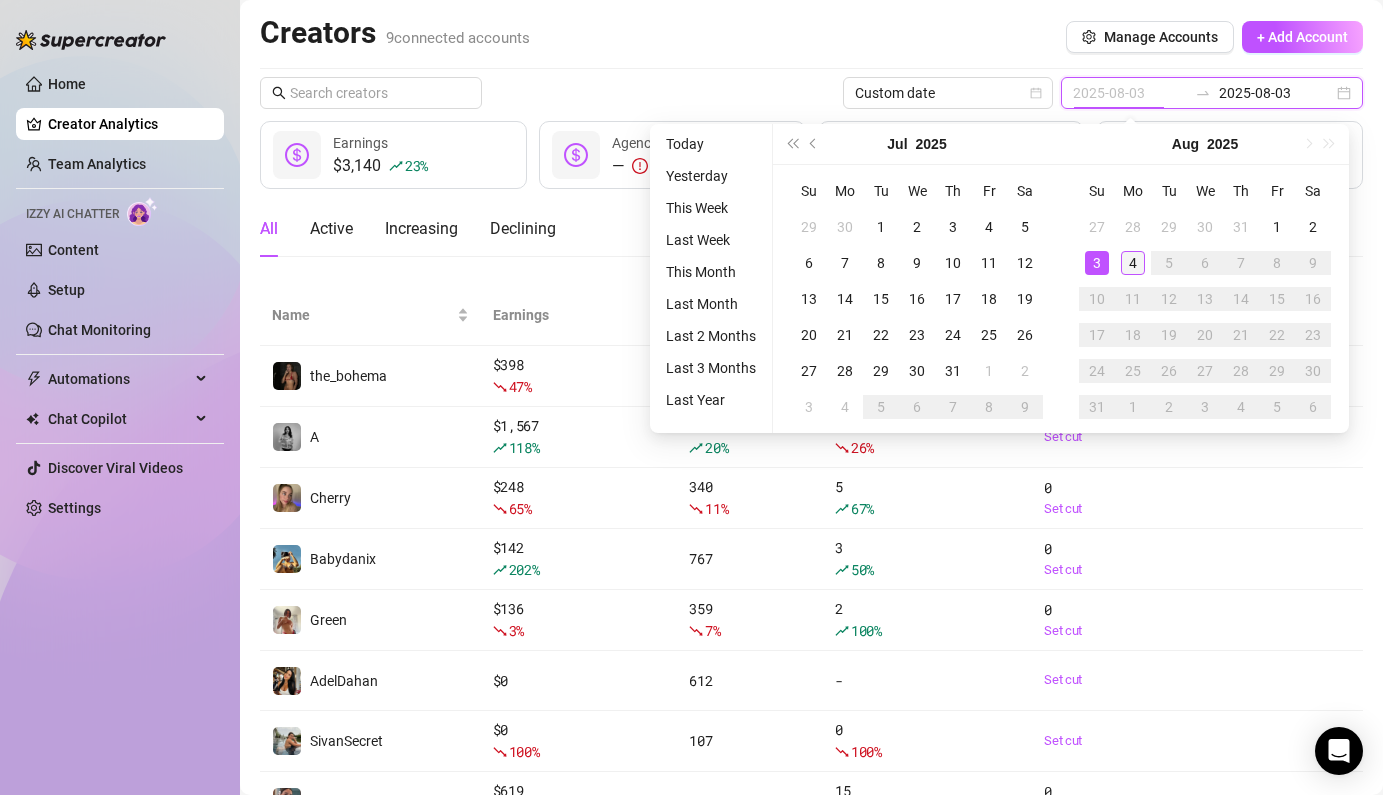type on "2025-08-04" 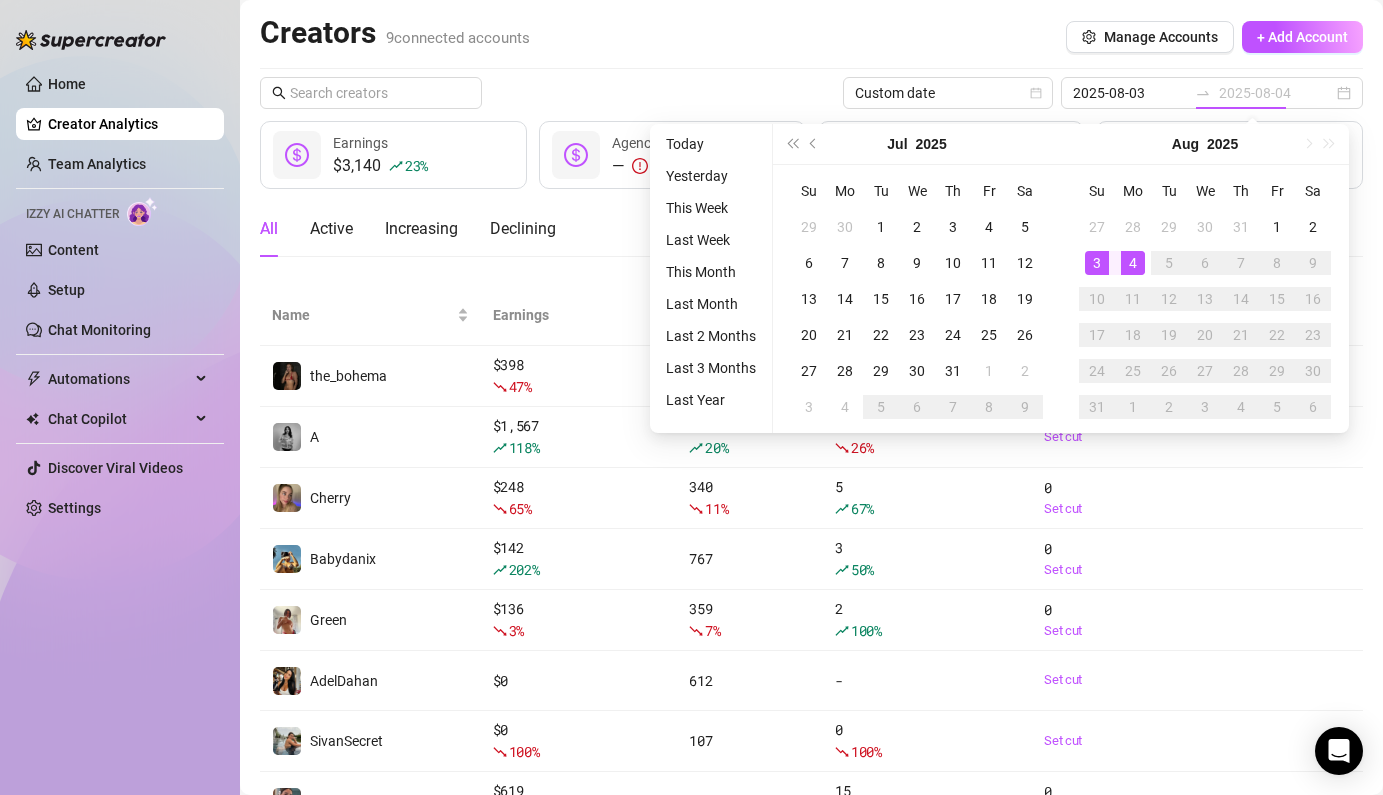 click on "4" at bounding box center [1133, 263] 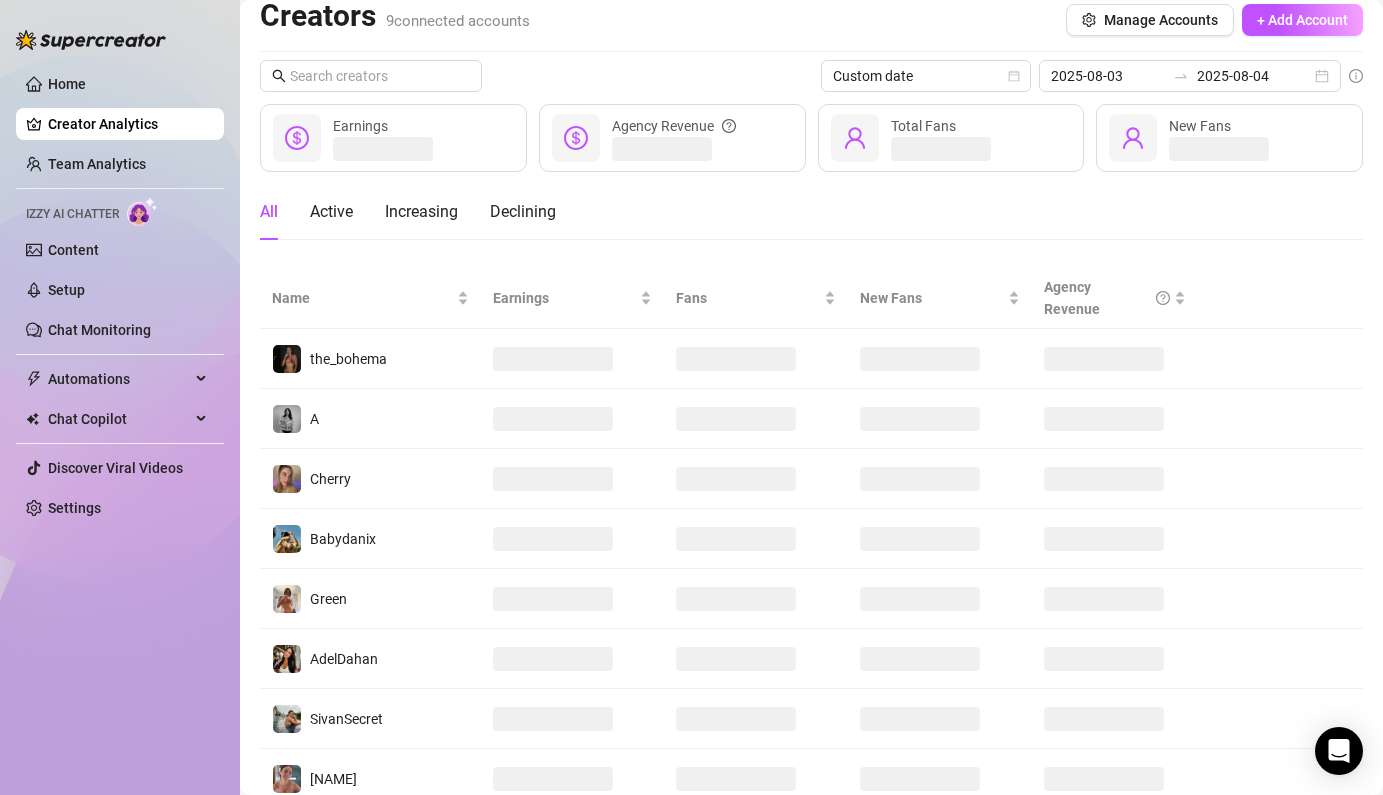 scroll, scrollTop: 0, scrollLeft: 0, axis: both 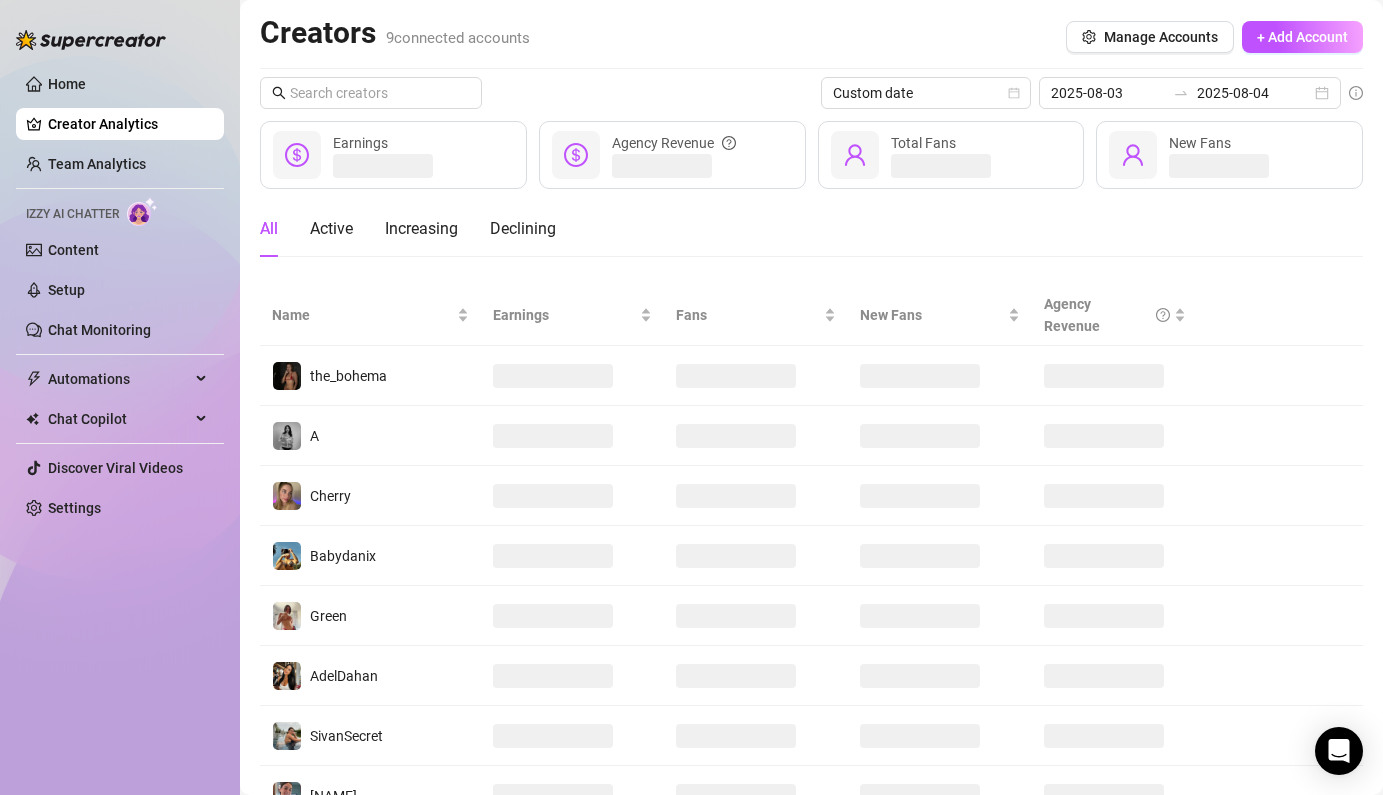 click on "New Fans" at bounding box center (1229, 155) 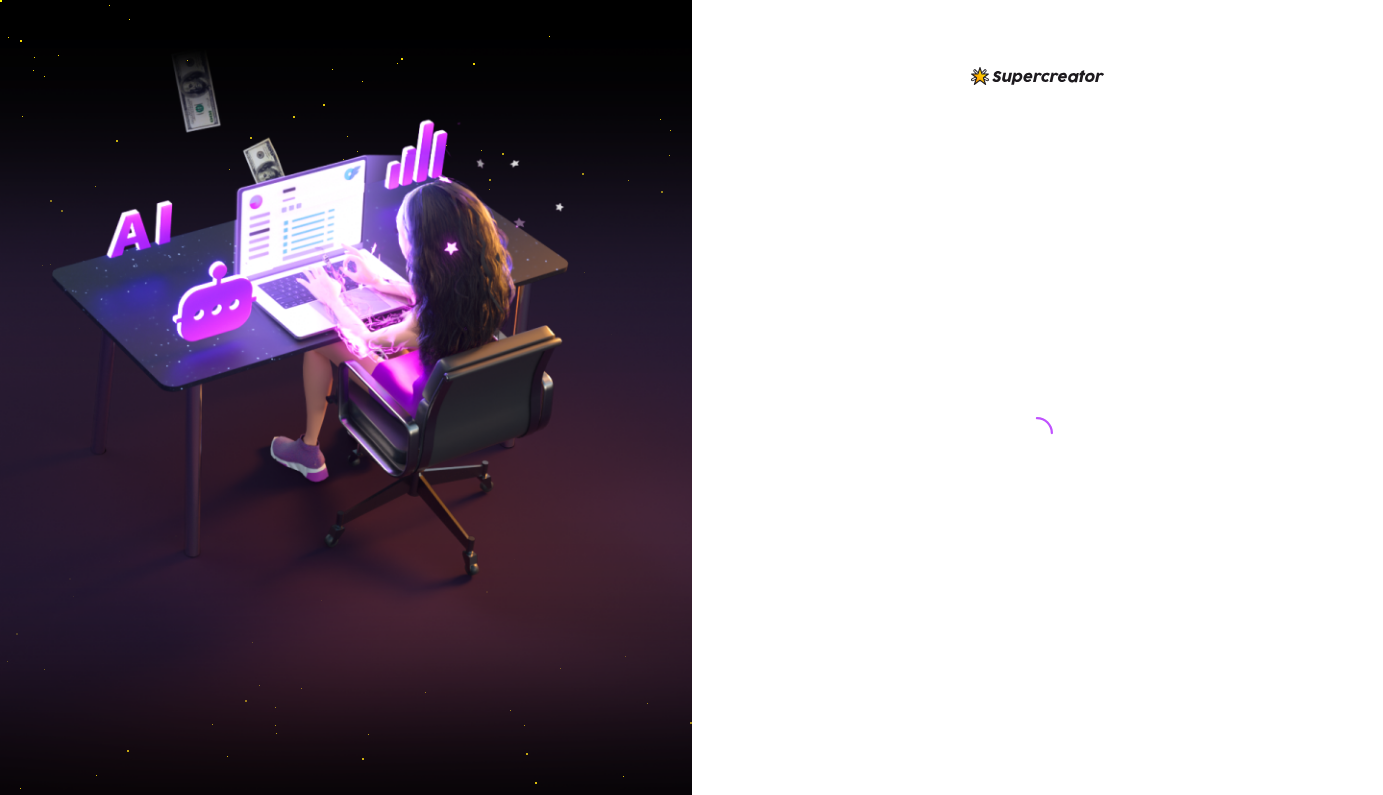 scroll, scrollTop: 0, scrollLeft: 0, axis: both 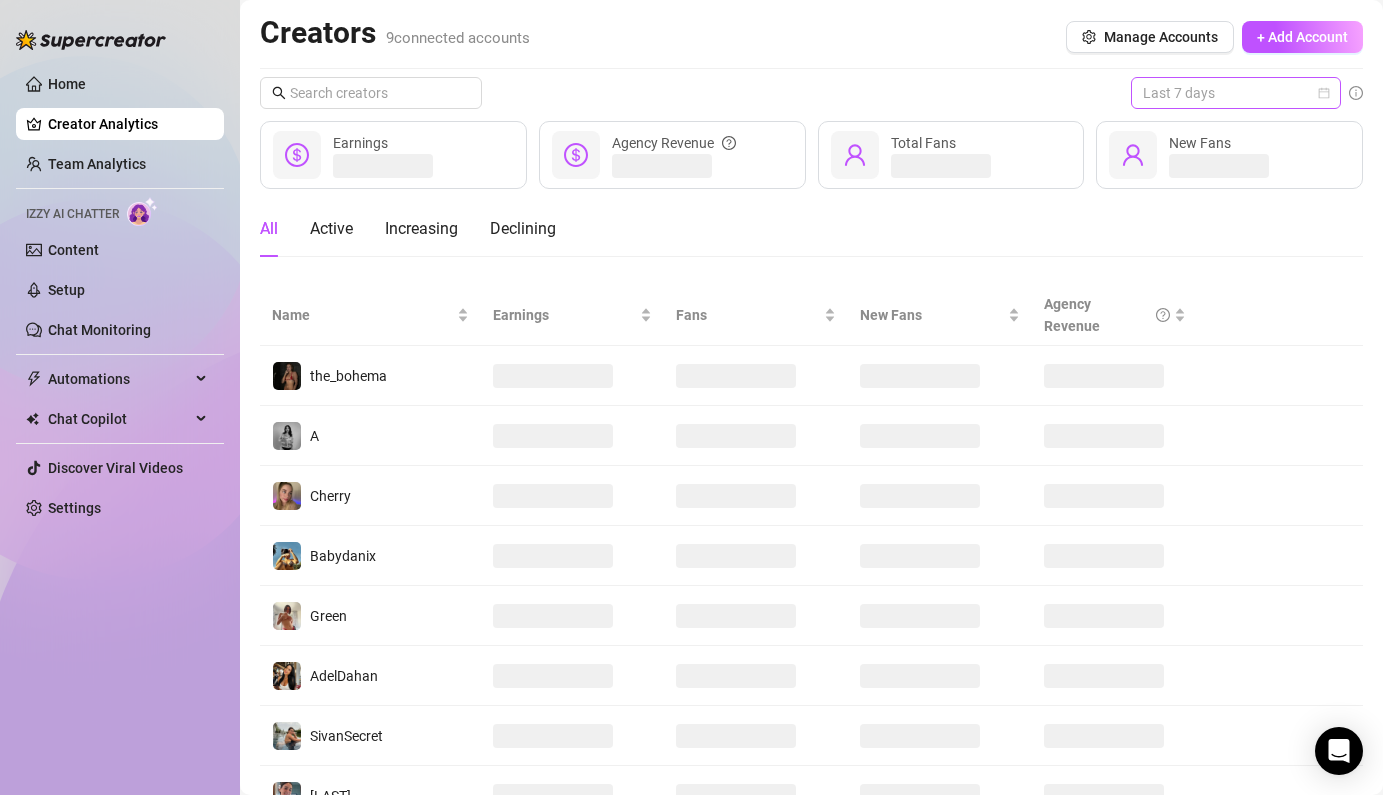 click on "Last 7 days" at bounding box center [1236, 93] 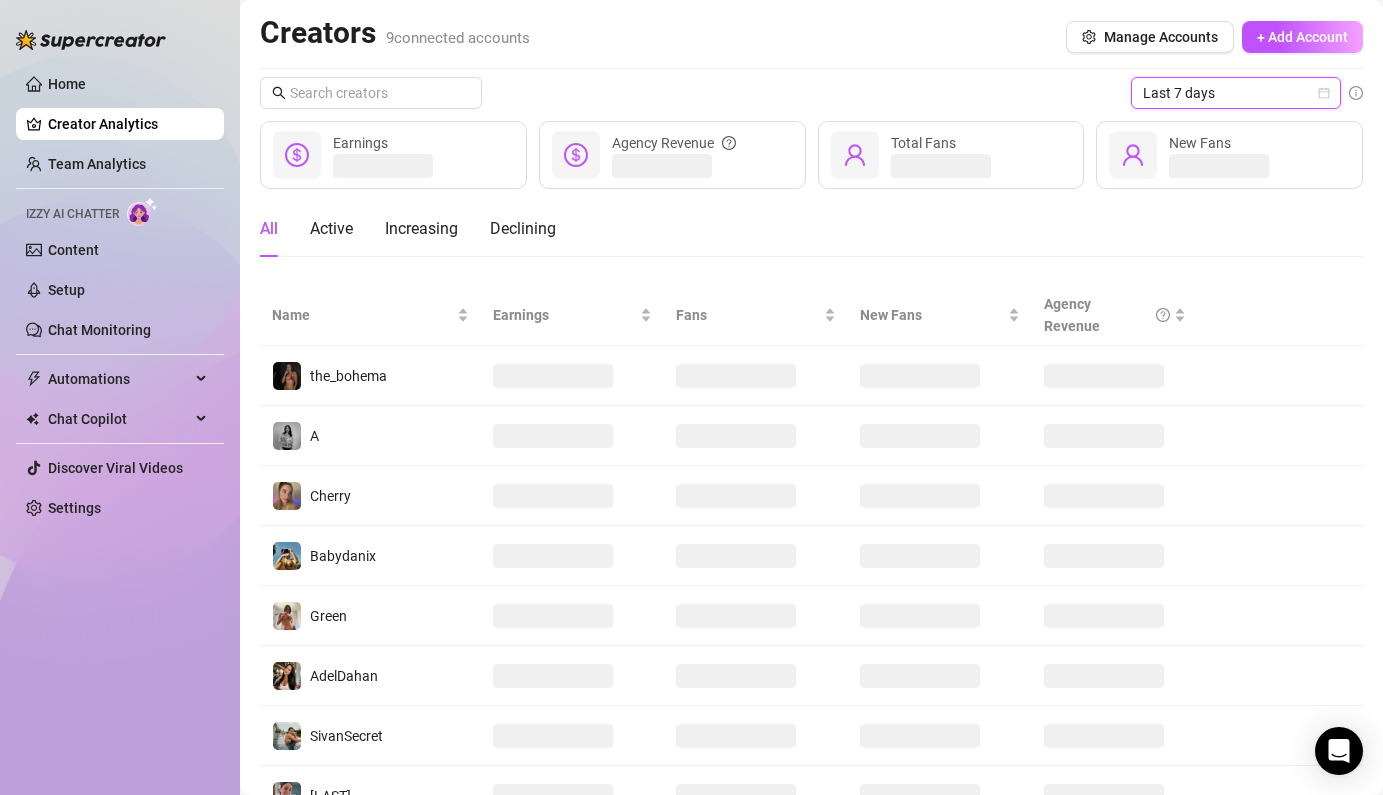 click on "Last 7 days" at bounding box center [1236, 93] 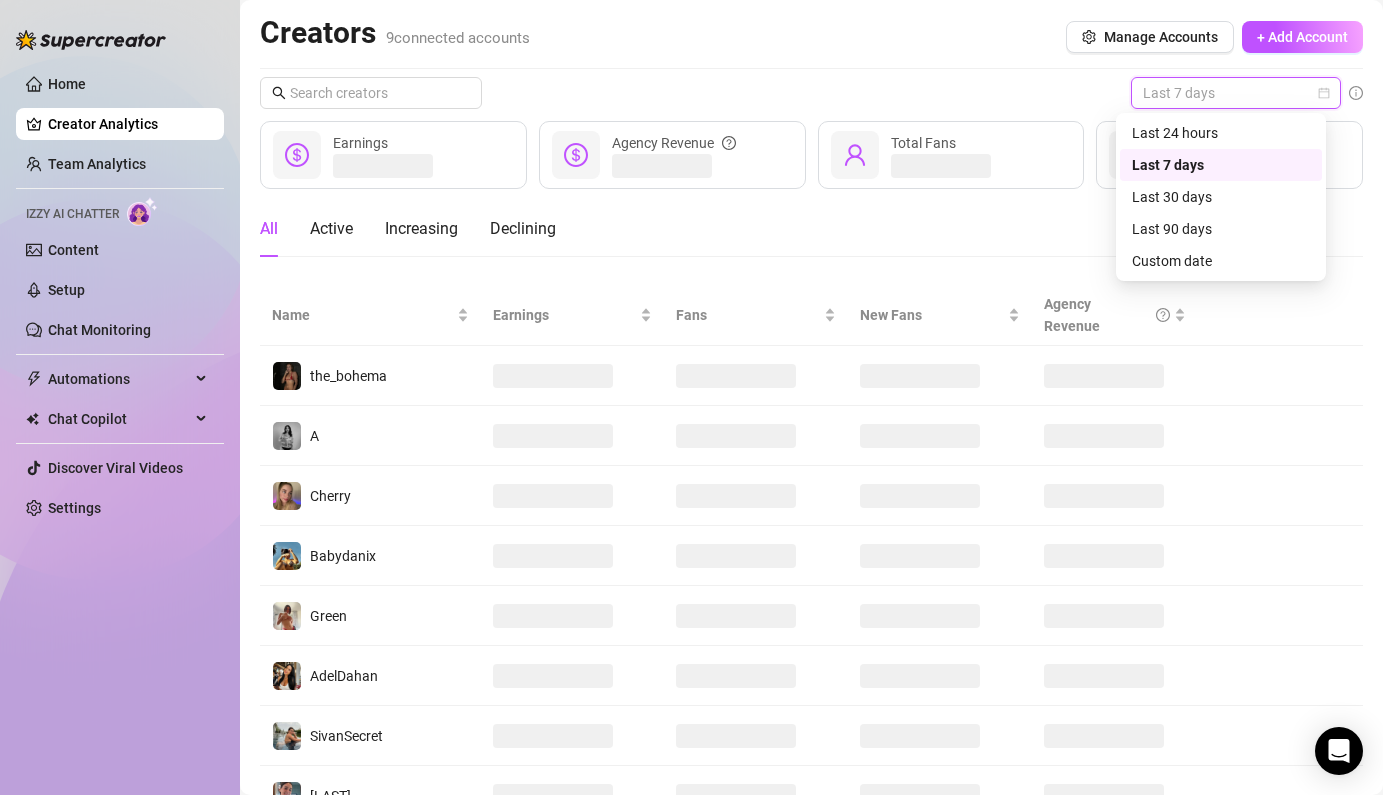 click on "Last 7 days" at bounding box center [1236, 93] 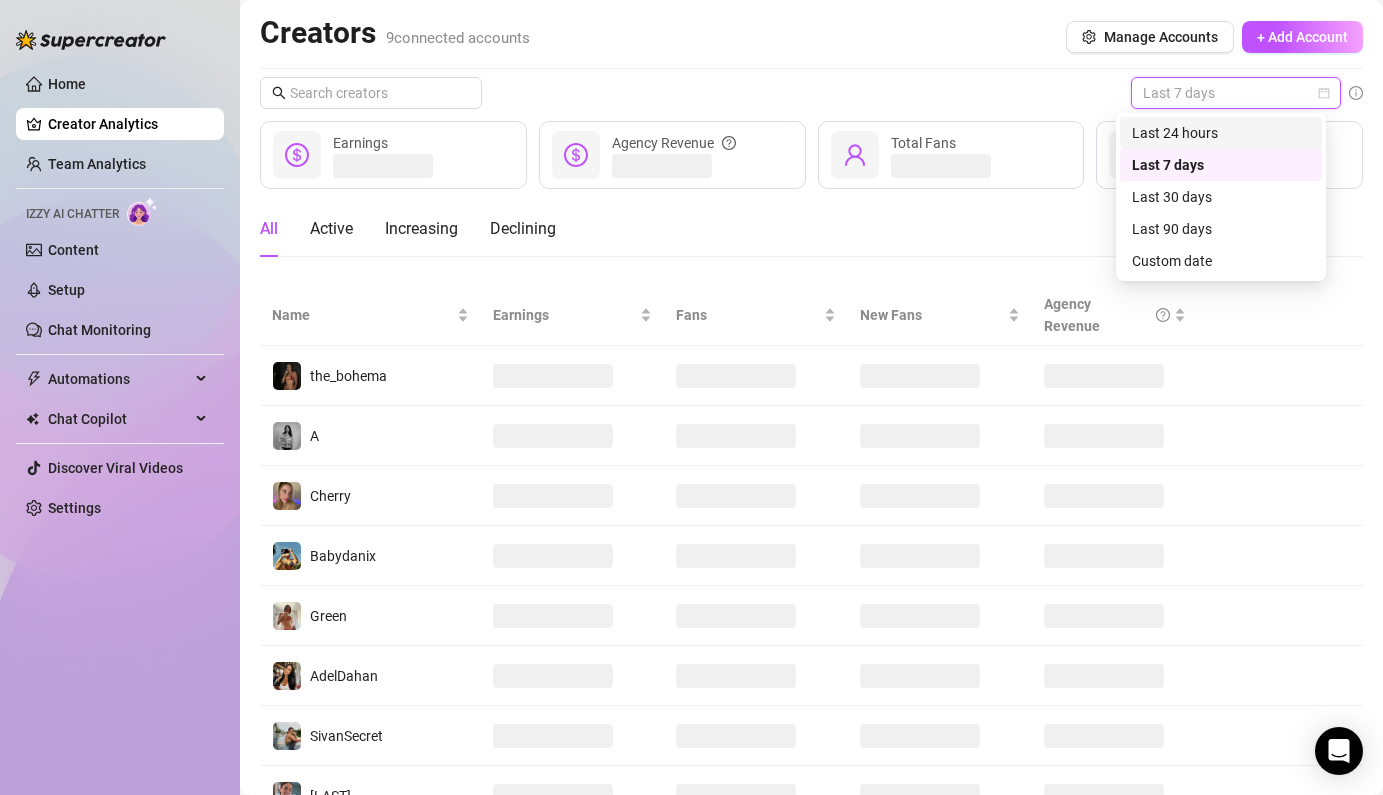 click on "Last 24 hours" at bounding box center (1221, 133) 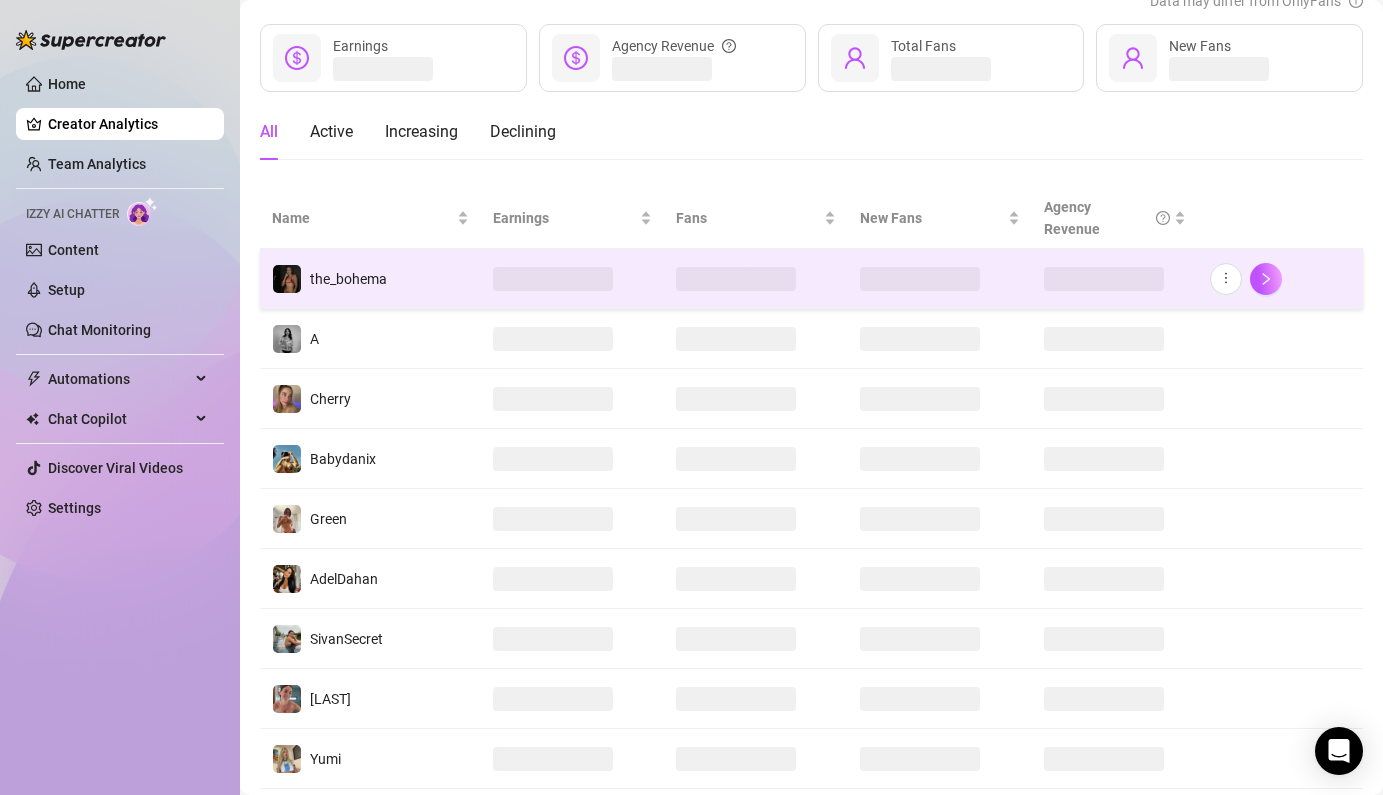scroll, scrollTop: 0, scrollLeft: 0, axis: both 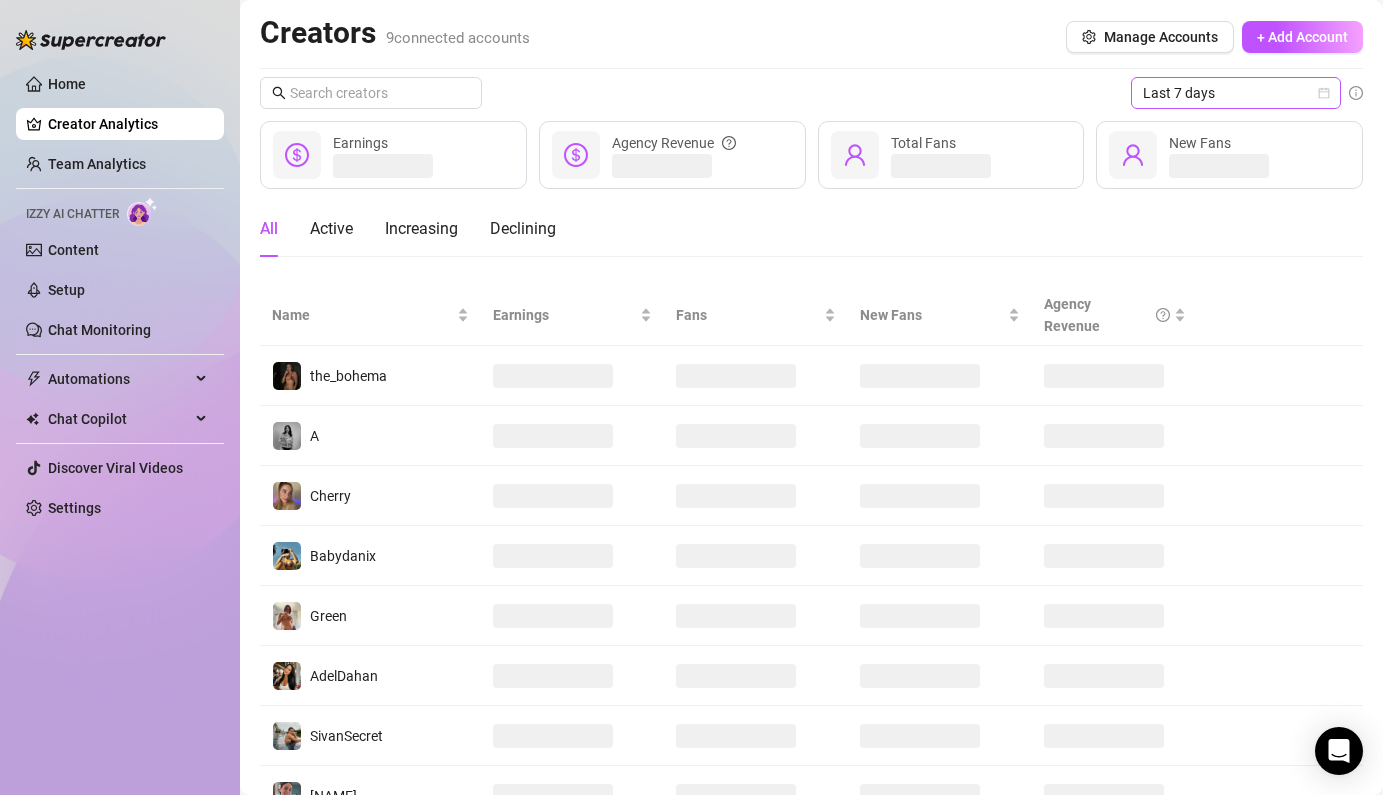 click on "Last 7 days" at bounding box center (1236, 93) 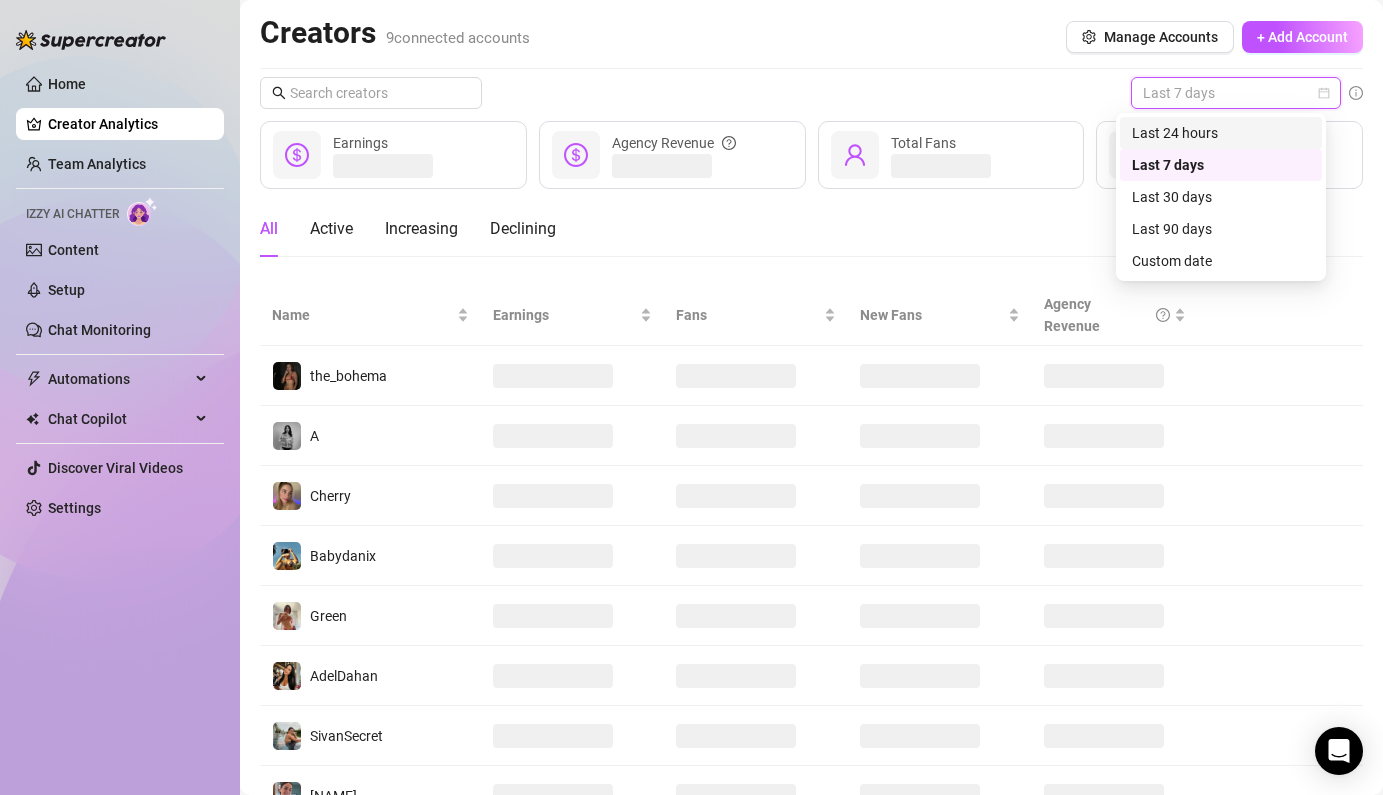 click on "Last 24 hours" at bounding box center [1221, 133] 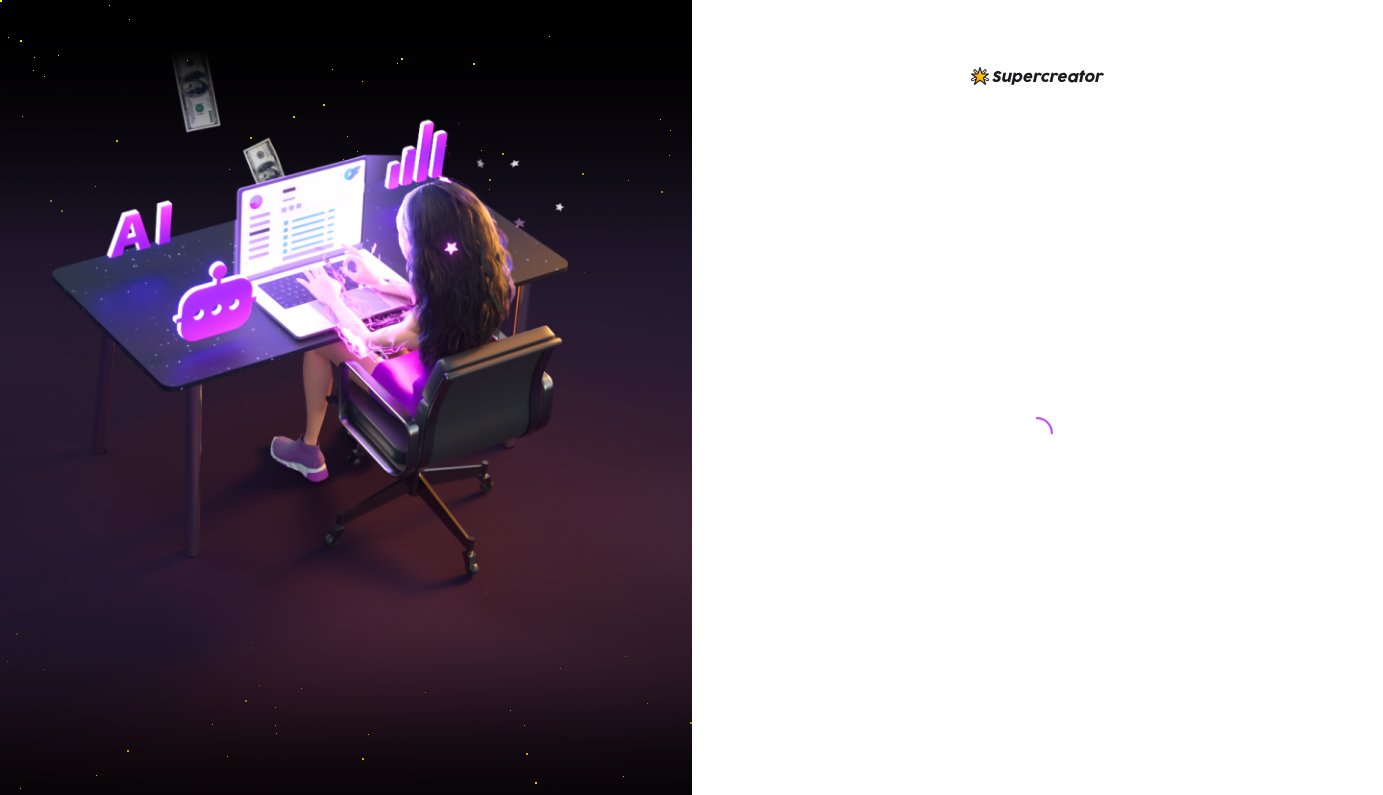 scroll, scrollTop: 0, scrollLeft: 0, axis: both 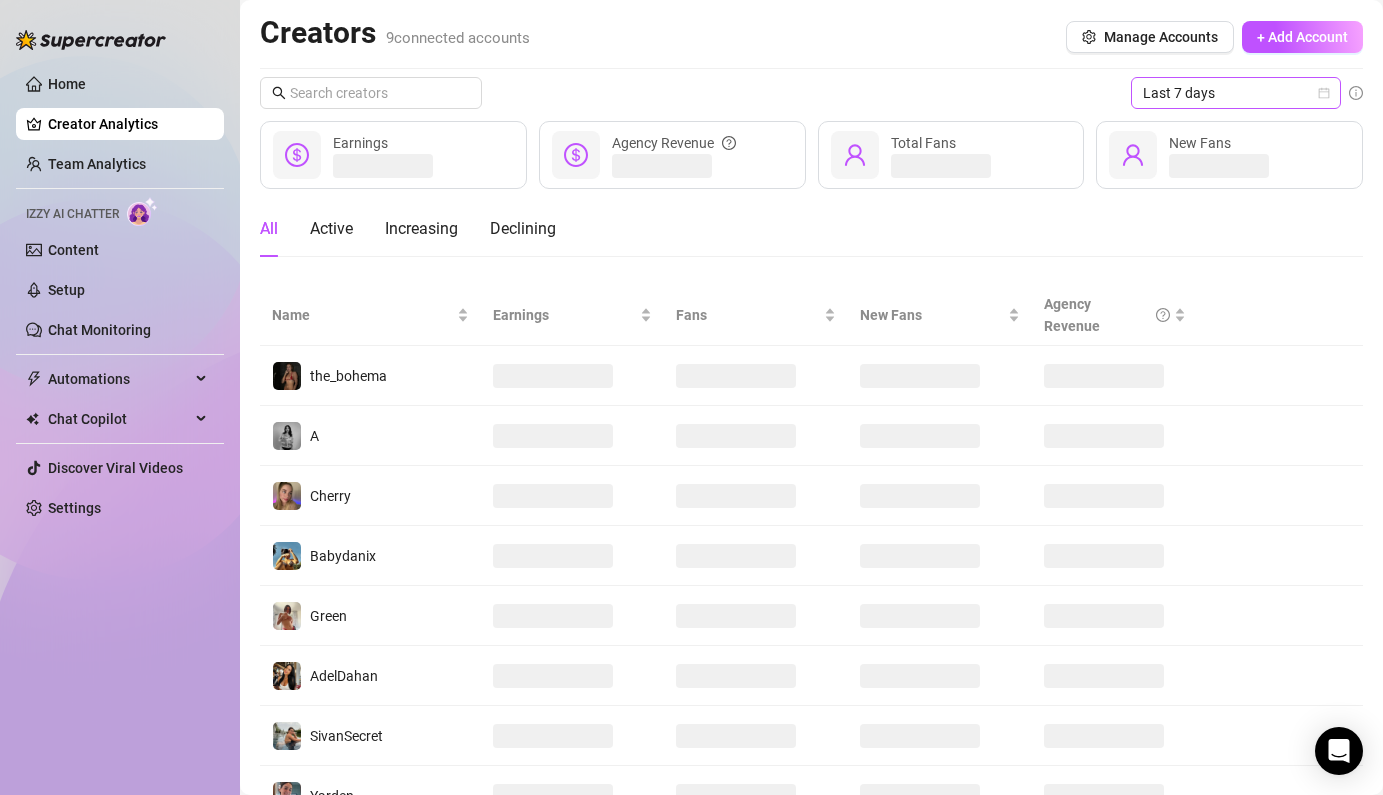 click on "Last 7 days" at bounding box center (1236, 93) 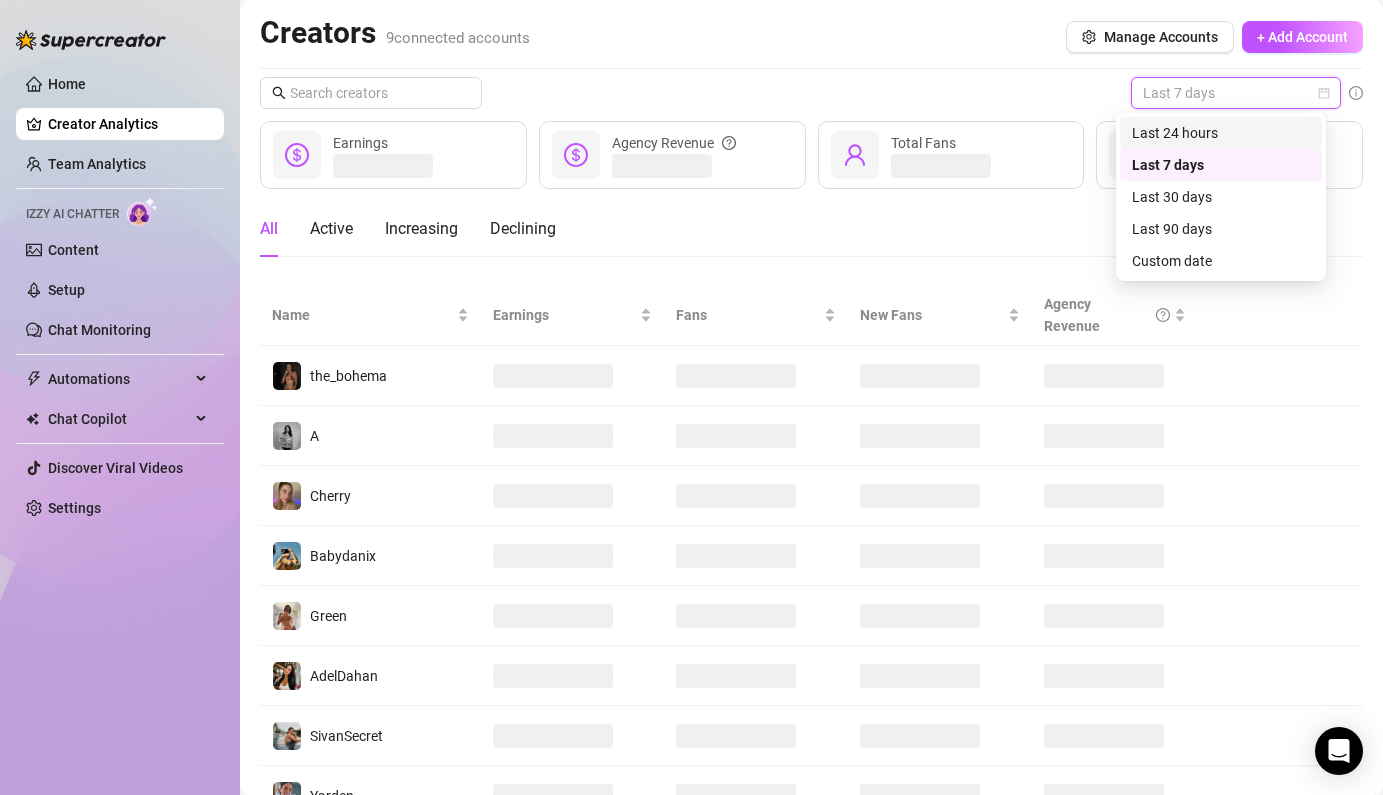 click on "Last 24 hours" at bounding box center (1221, 133) 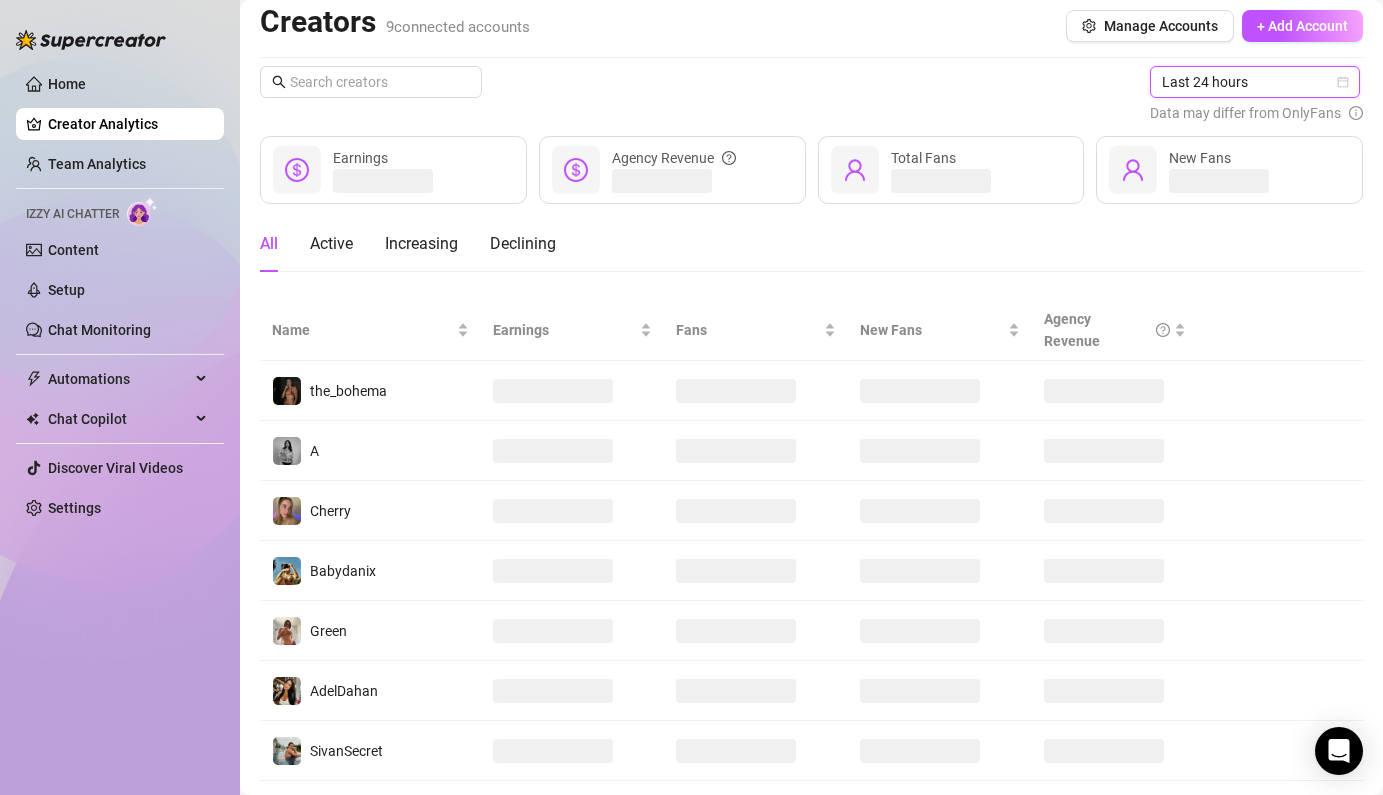 scroll, scrollTop: 0, scrollLeft: 0, axis: both 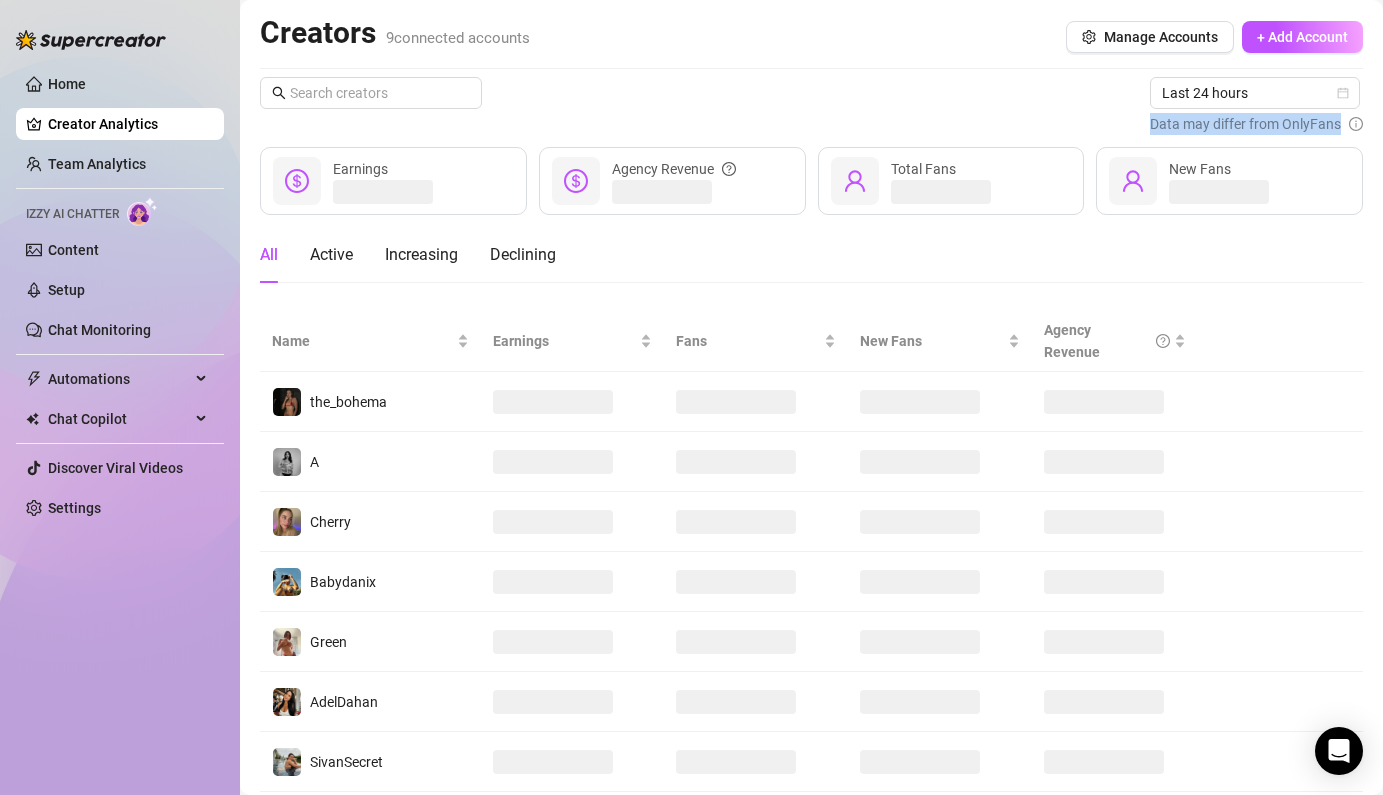 drag, startPoint x: 1087, startPoint y: 132, endPoint x: 1383, endPoint y: 137, distance: 296.04224 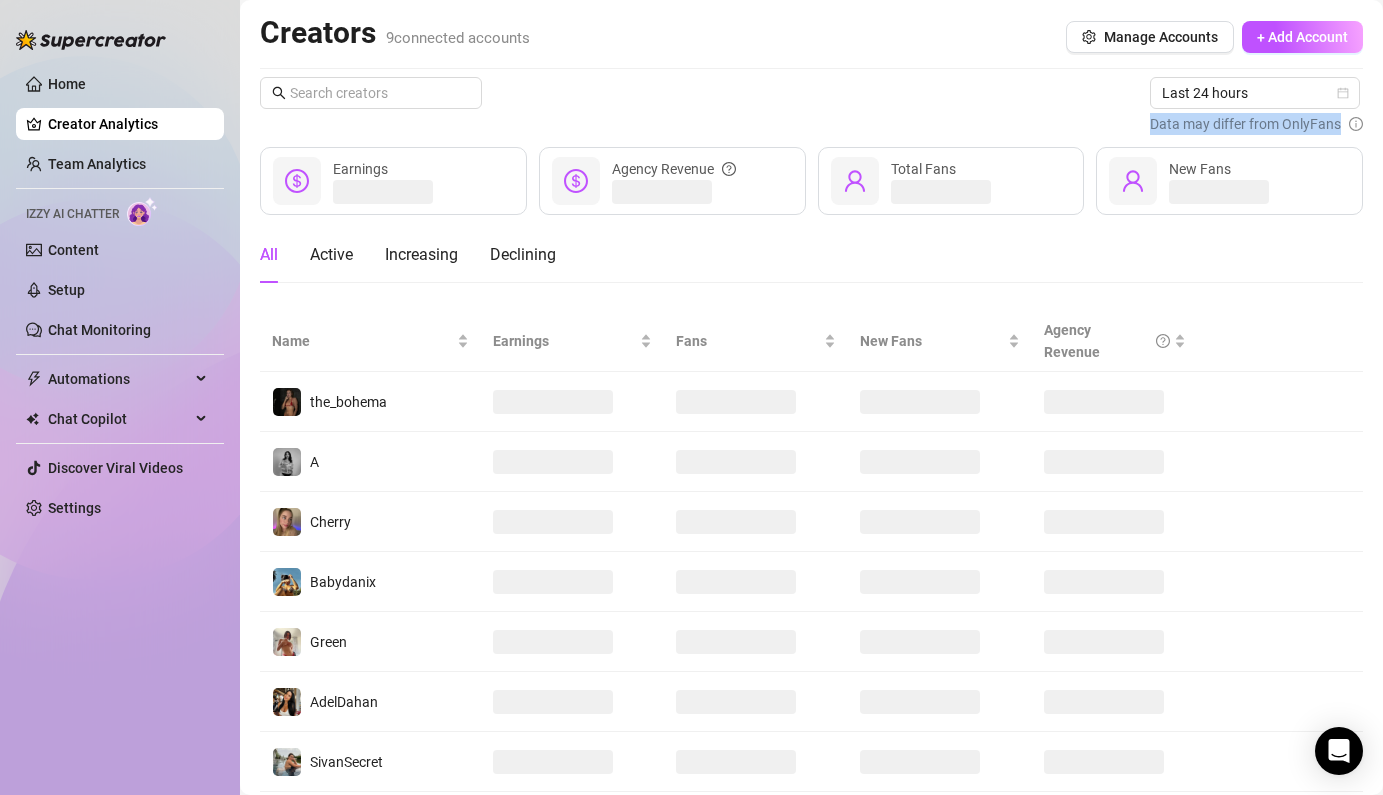 click on "Home Creator Analytics Team Analytics Izzy AI Chatter Content Setup Chat Monitoring Automations Chat Copilot Discover Viral Videos Settings Izzy AI Chatter Creators 9 connected accounts Manage Accounts + Add Account Last 24 hours Data may differ from OnlyFans Earnings Agency Revenue Total Fans New Fans All Active Increasing Declining Name Earnings Fans New Fans Agency Revenue the_bohema A Cherry Babydanix Green AdelDahan SivanSecret Yarden Yumi
Last 24 hours Last 7 days Last 24 hours Last 7 days Last 30 days Last 90 days Custom date Click to sort ascending Click to sort ascending" at bounding box center [691, 397] 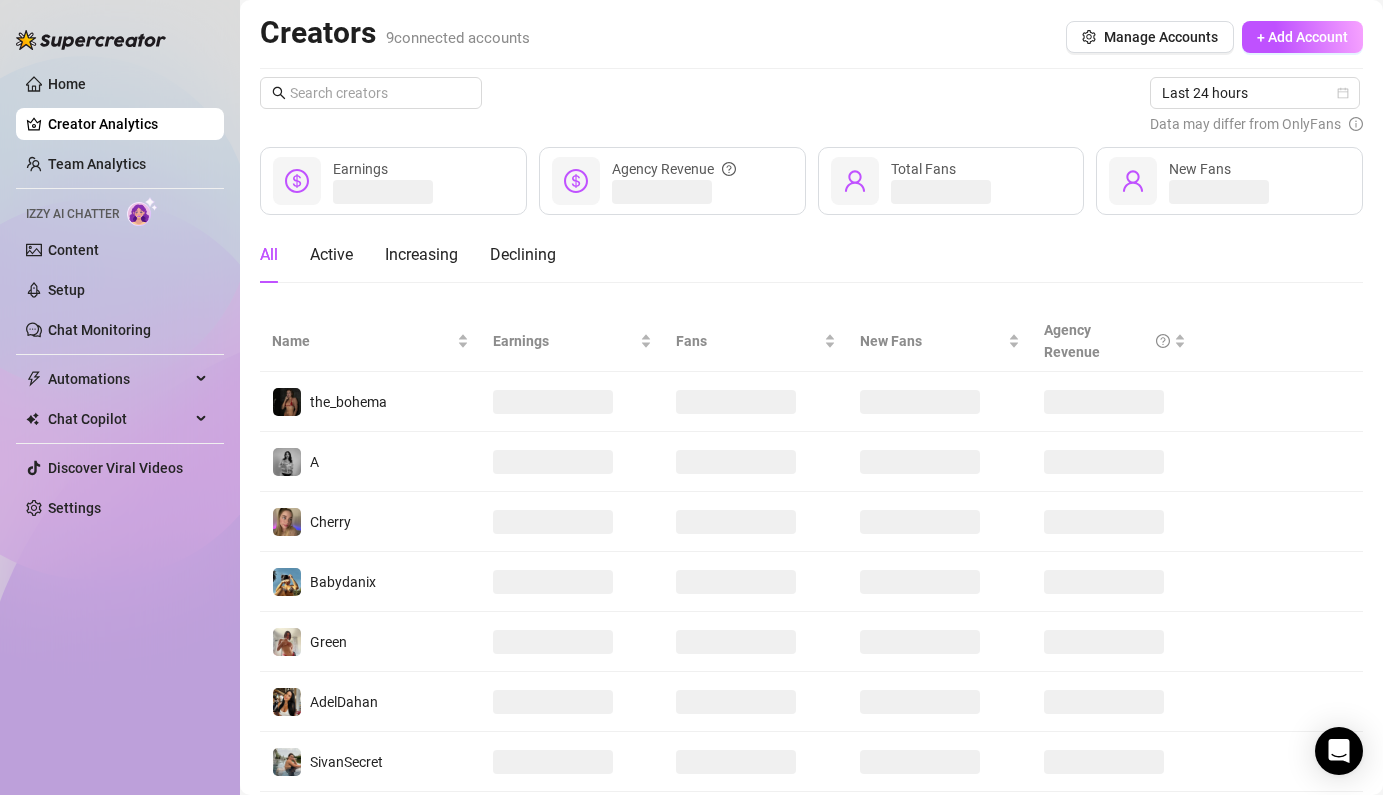 click on "Data may differ from OnlyFans" at bounding box center (1245, 124) 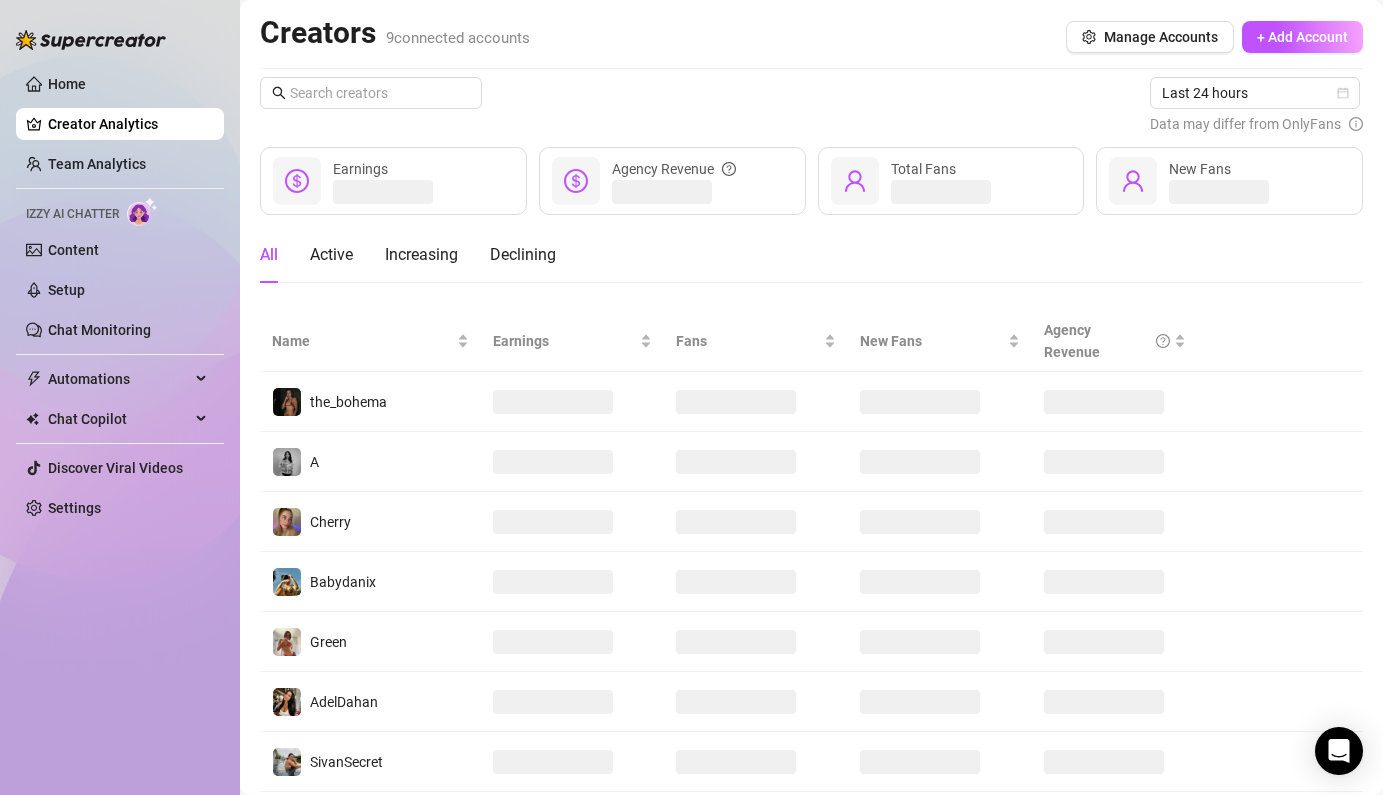 click on "Last 24 hours Data may differ from OnlyFans" at bounding box center [811, 106] 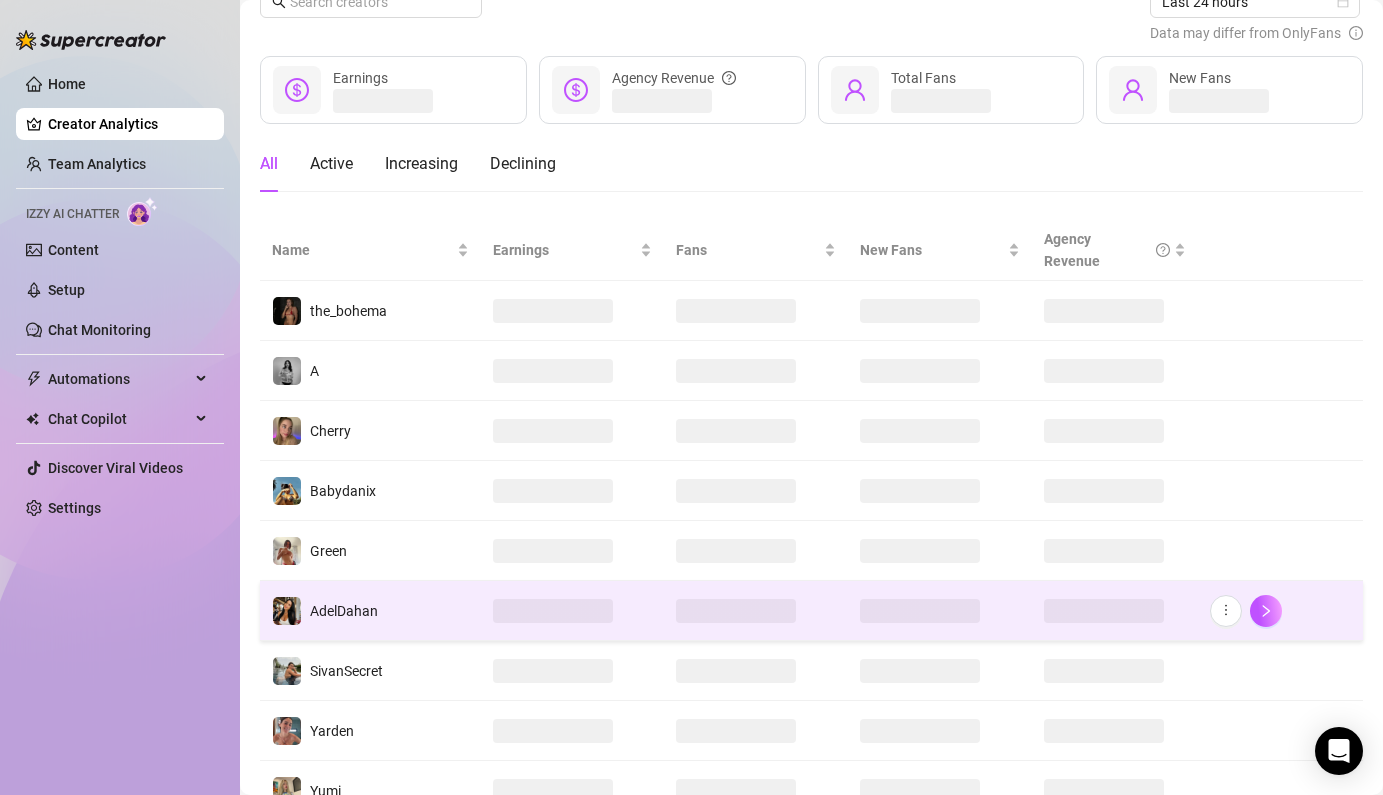 scroll, scrollTop: 0, scrollLeft: 0, axis: both 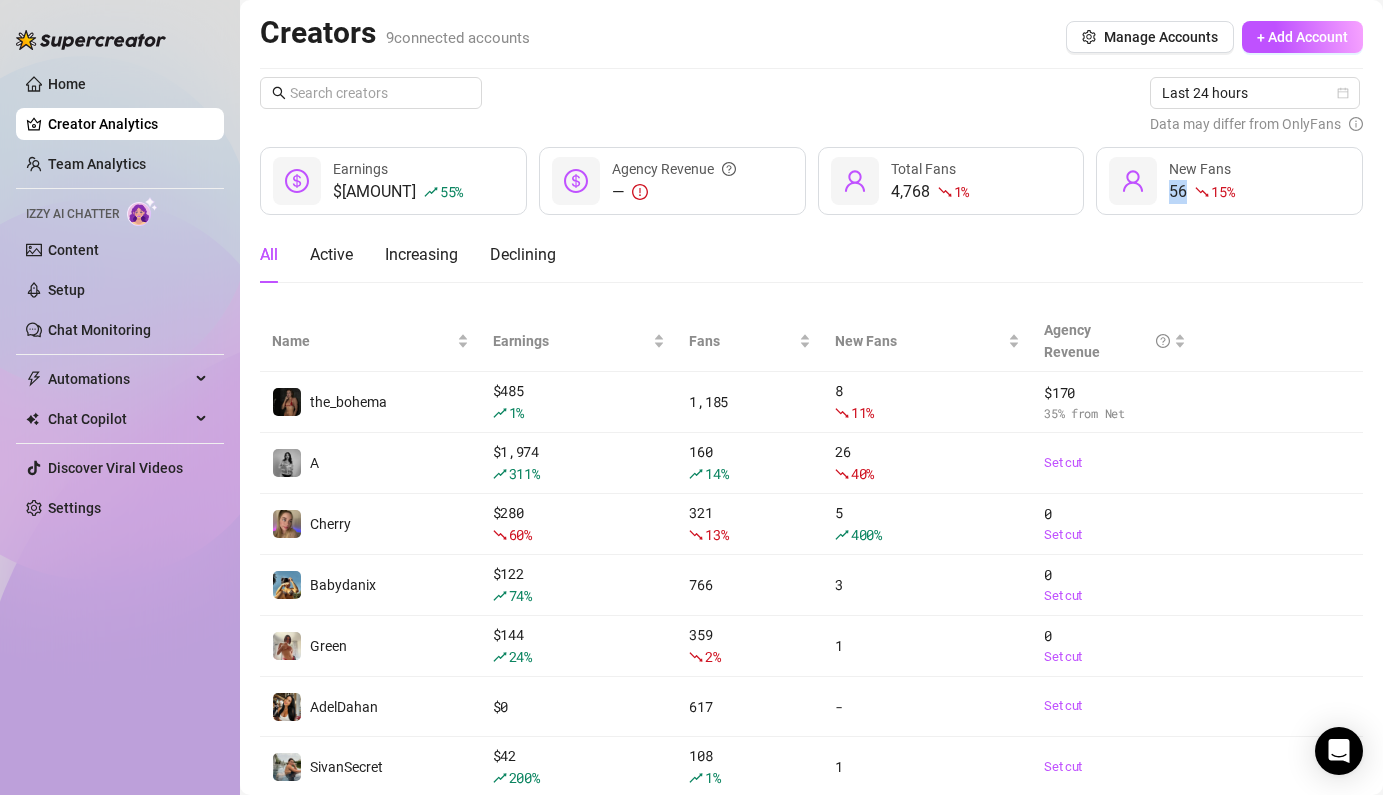 drag, startPoint x: 1285, startPoint y: 193, endPoint x: 1144, endPoint y: 179, distance: 141.69333 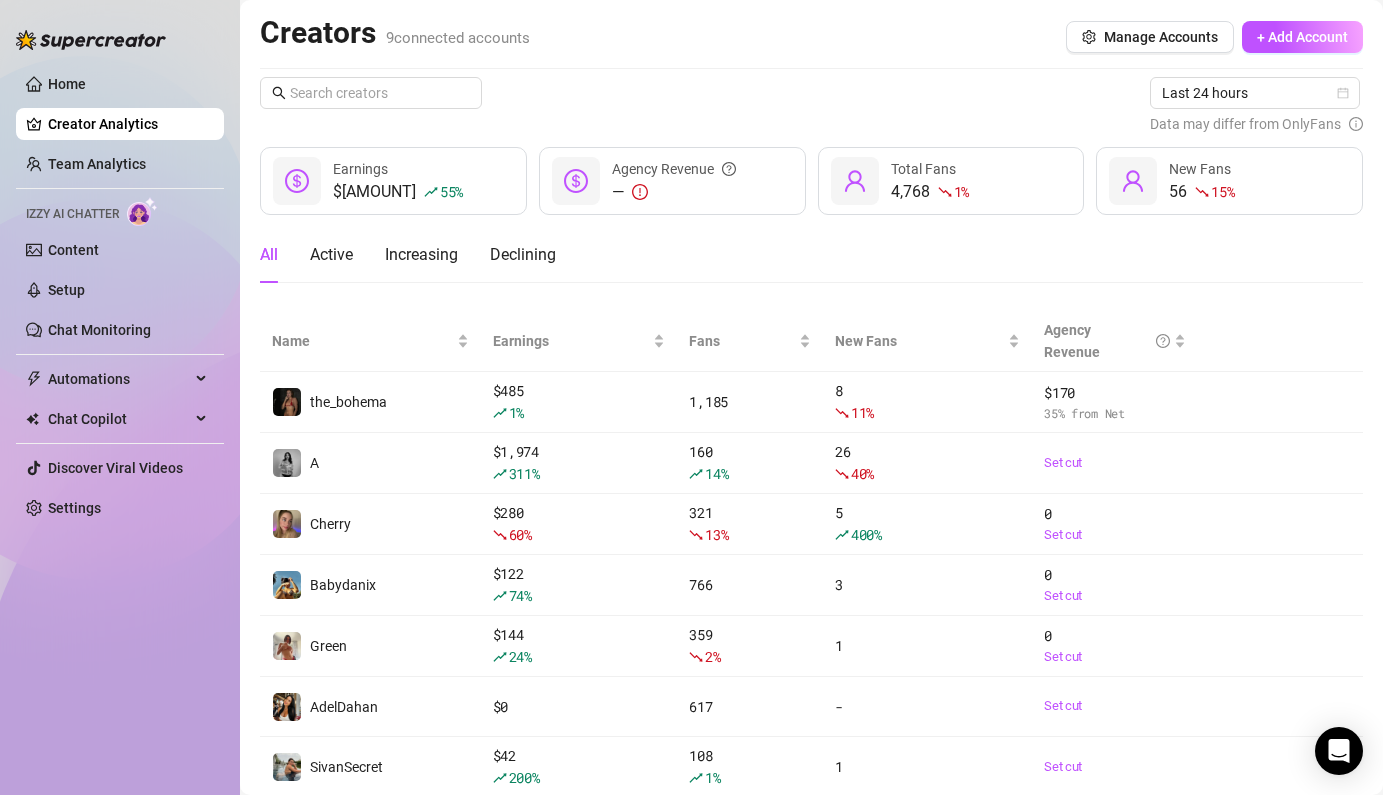 click on "Last 24 hours Data may differ from OnlyFans" at bounding box center [811, 106] 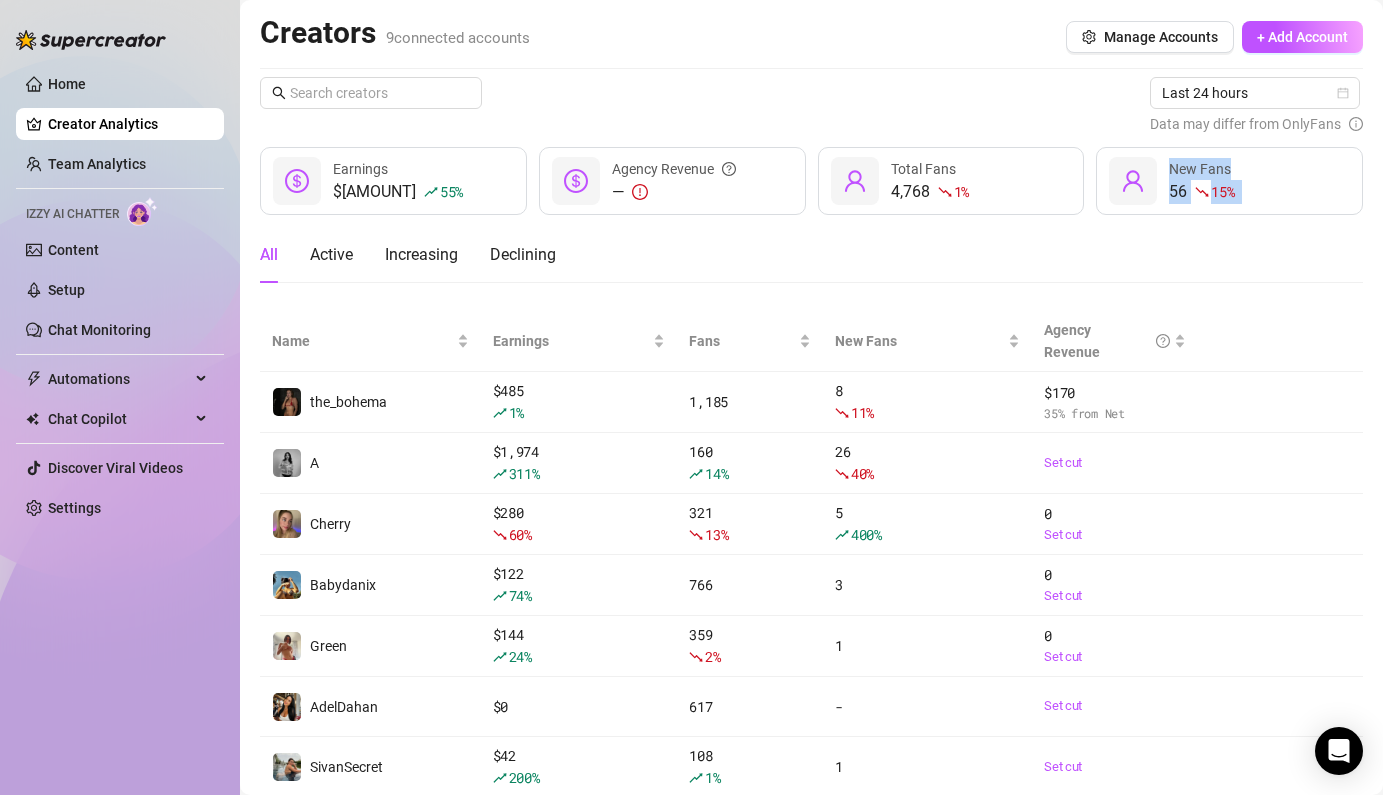 drag, startPoint x: 1225, startPoint y: 167, endPoint x: 1174, endPoint y: 214, distance: 69.354164 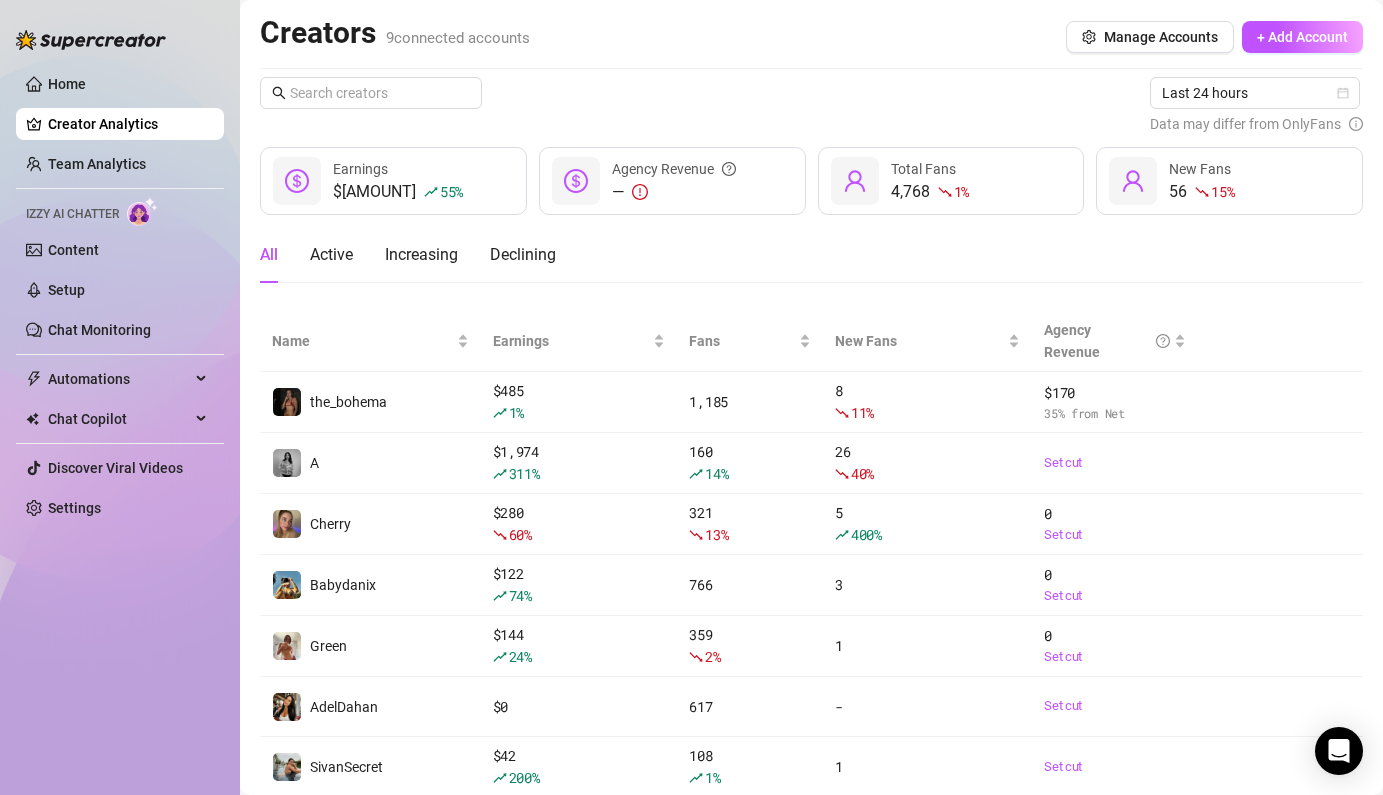 click on "Last 24 hours Data may differ from OnlyFans $[AMOUNT] 55 % Earnings — Agency Revenue 4,768 1 % Total Fans 56 15 % New Fans All Active Increasing Declining Name Earnings Fans New Fans Agency Revenue the_bohema $[AMOUNT] 35 % from Net A $[AMOUNT] 311 % 160 14 % 26 40 % Set cut Cherry $[AMOUNT] 60 % 321 13 % 5 400 % 0 Set cut Babydanix $[AMOUNT] 74 % 766 3 0 Set cut Green $[AMOUNT] 24 % 359 2 % 1 0 Set cut AdelDahan $[AMOUNT] 617 - Set cut SivanSecret $[AMOUNT] 200 % 108 1 % 1 Set cut Yarden $[AMOUNT] 6 % 1,101 11 38 % 0 Set cut Yumi $[AMOUNT] 50 % from Net" at bounding box center (811, 498) 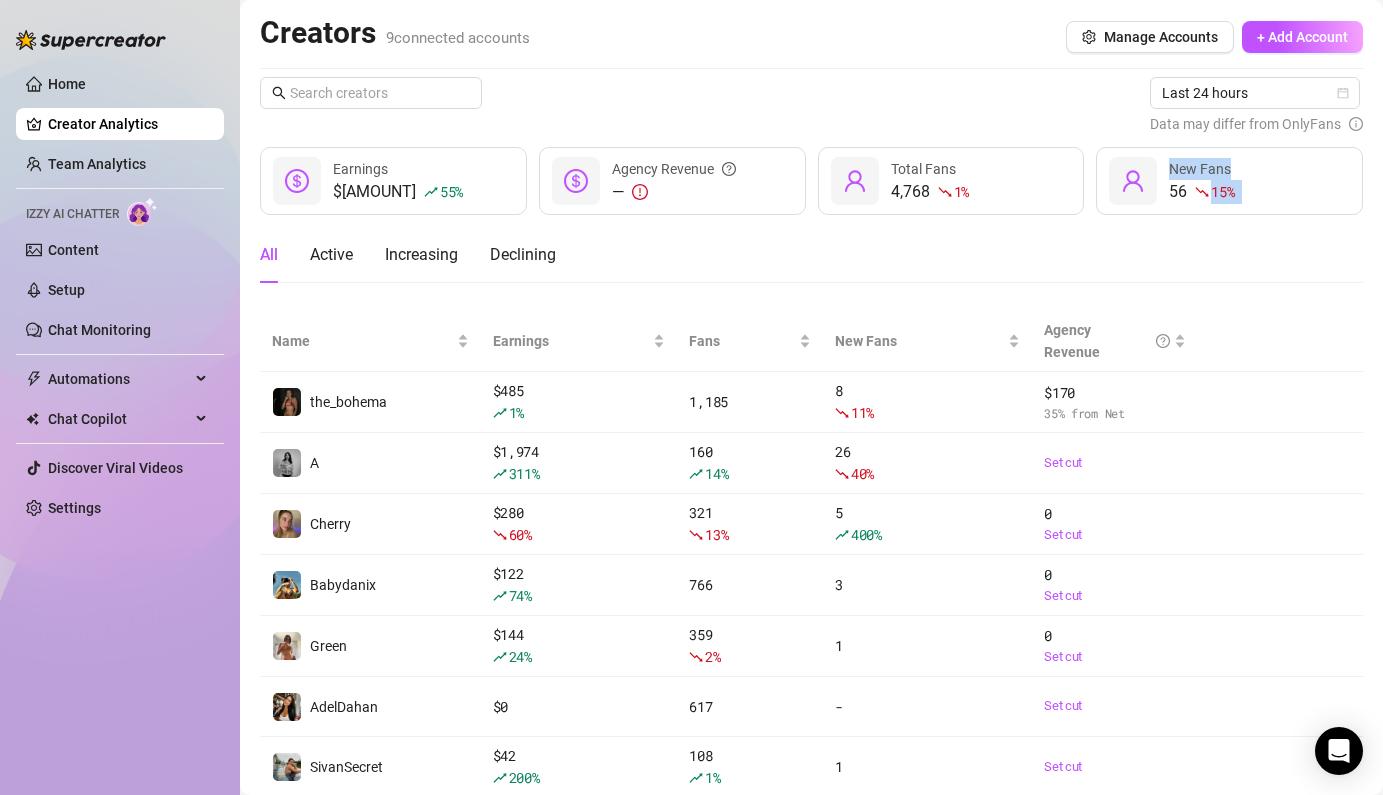 drag, startPoint x: 1249, startPoint y: 160, endPoint x: 1158, endPoint y: 215, distance: 106.32967 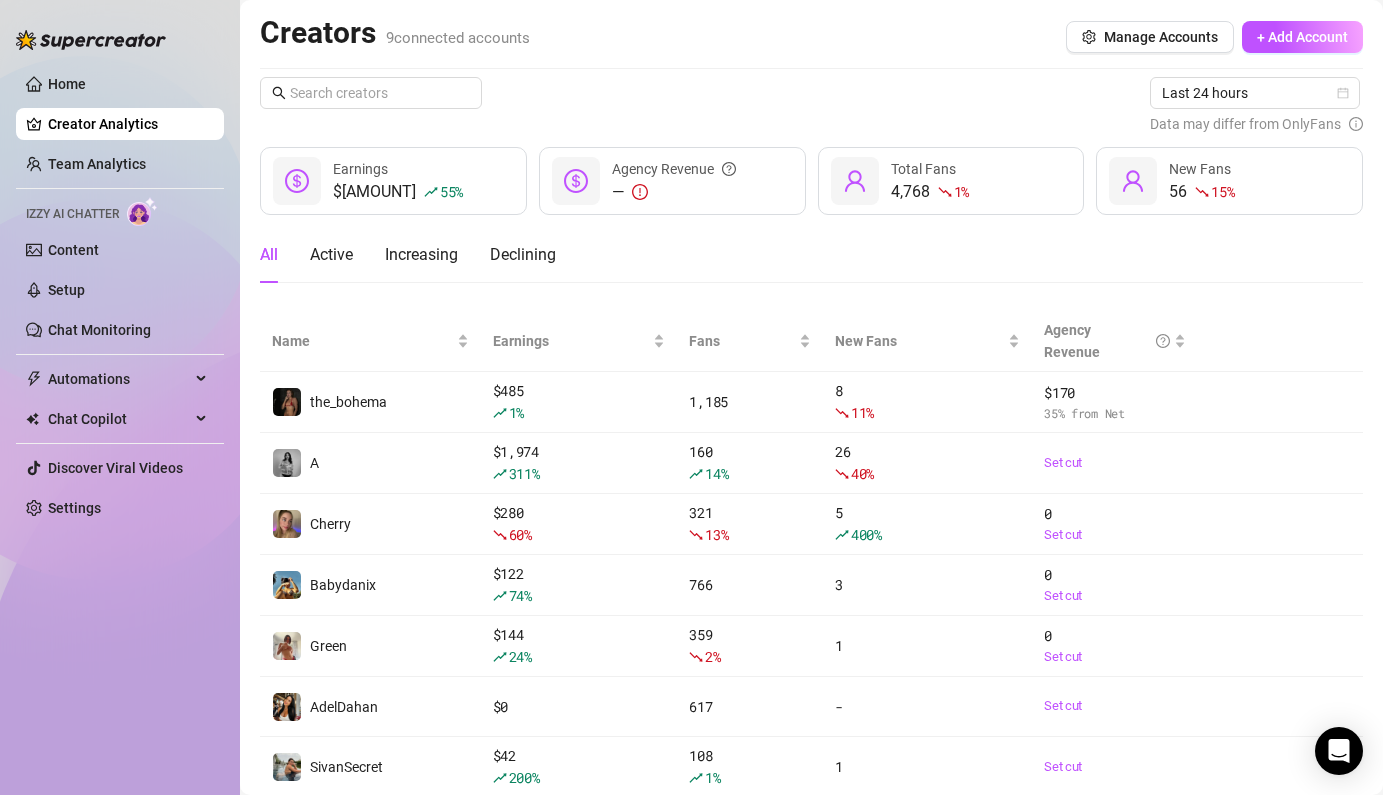 click on "Last 24 hours Data may differ from OnlyFans $[AMOUNT] 55 % Earnings — Agency Revenue 4,768 1 % Total Fans 56 15 % New Fans All Active Increasing Declining Name Earnings Fans New Fans Agency Revenue the_bohema $[AMOUNT] 35 % from Net A $[AMOUNT] 311 % 160 14 % 26 40 % Set cut Cherry $[AMOUNT] 60 % 321 13 % 5 400 % 0 Set cut Babydanix $[AMOUNT] 74 % 766 3 0 Set cut Green $[AMOUNT] 24 % 359 2 % 1 0 Set cut AdelDahan $[AMOUNT] 617 - Set cut SivanSecret $[AMOUNT] 200 % 108 1 % 1 Set cut Yarden $[AMOUNT] 6 % 1,101 11 38 % 0 Set cut Yumi $[AMOUNT] 50 % from Net" at bounding box center (811, 498) 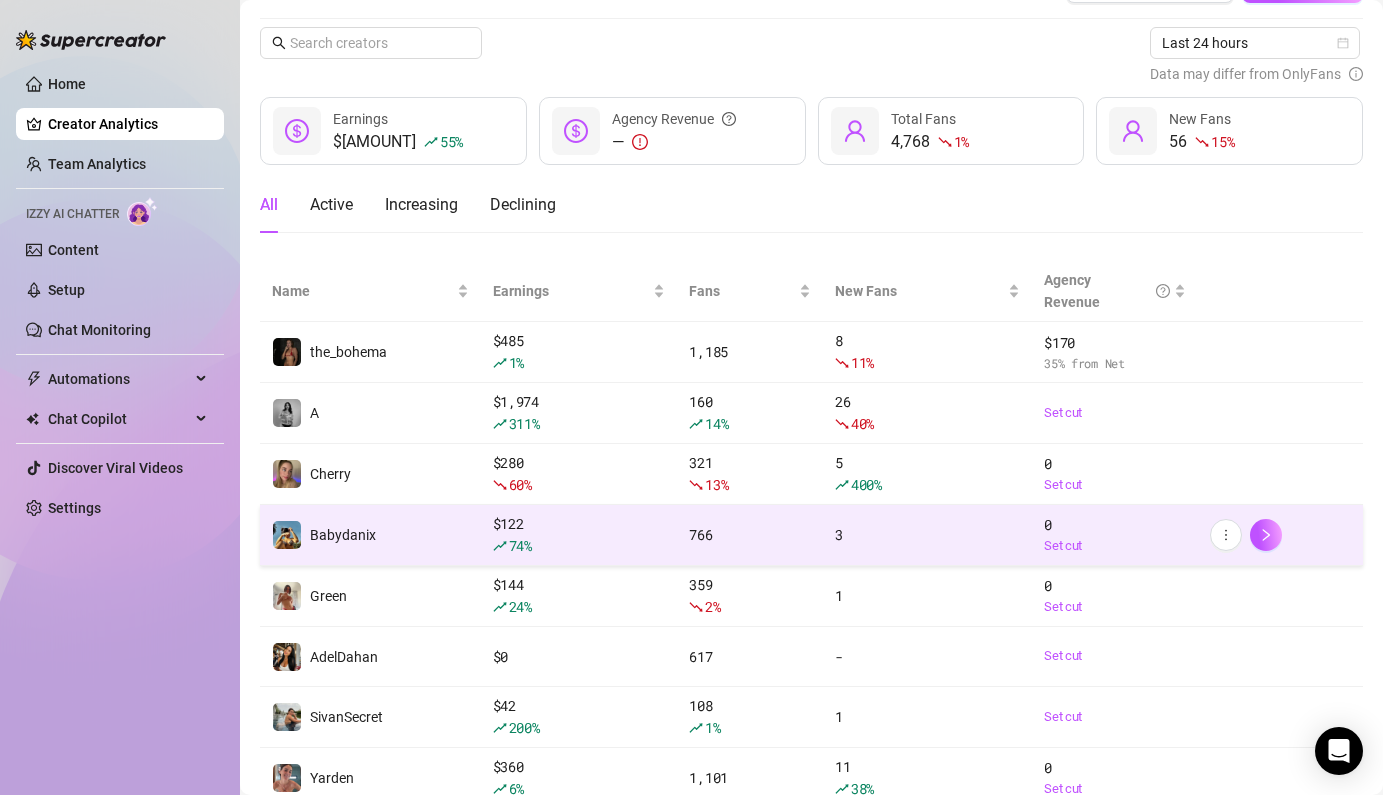 scroll, scrollTop: 185, scrollLeft: 0, axis: vertical 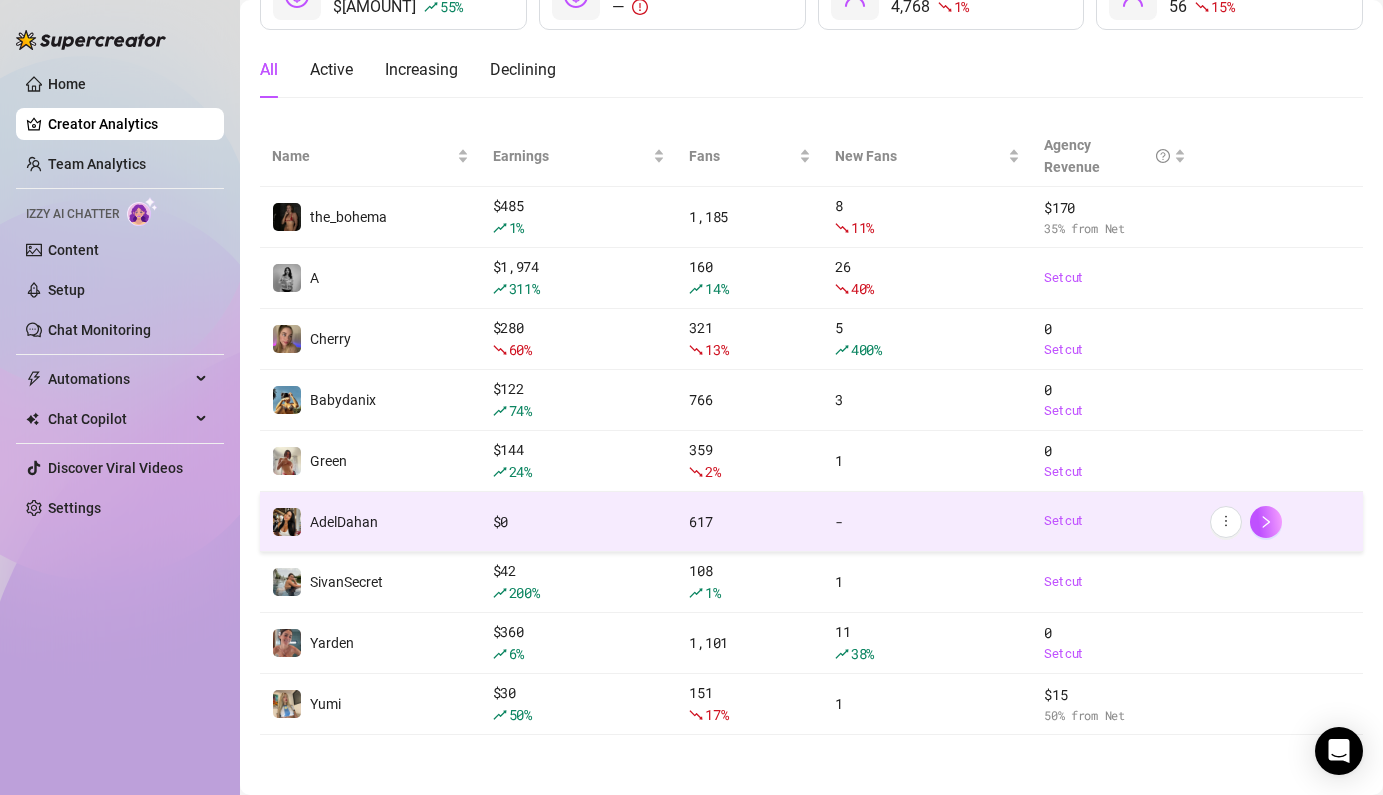 click on "-" at bounding box center [927, 522] 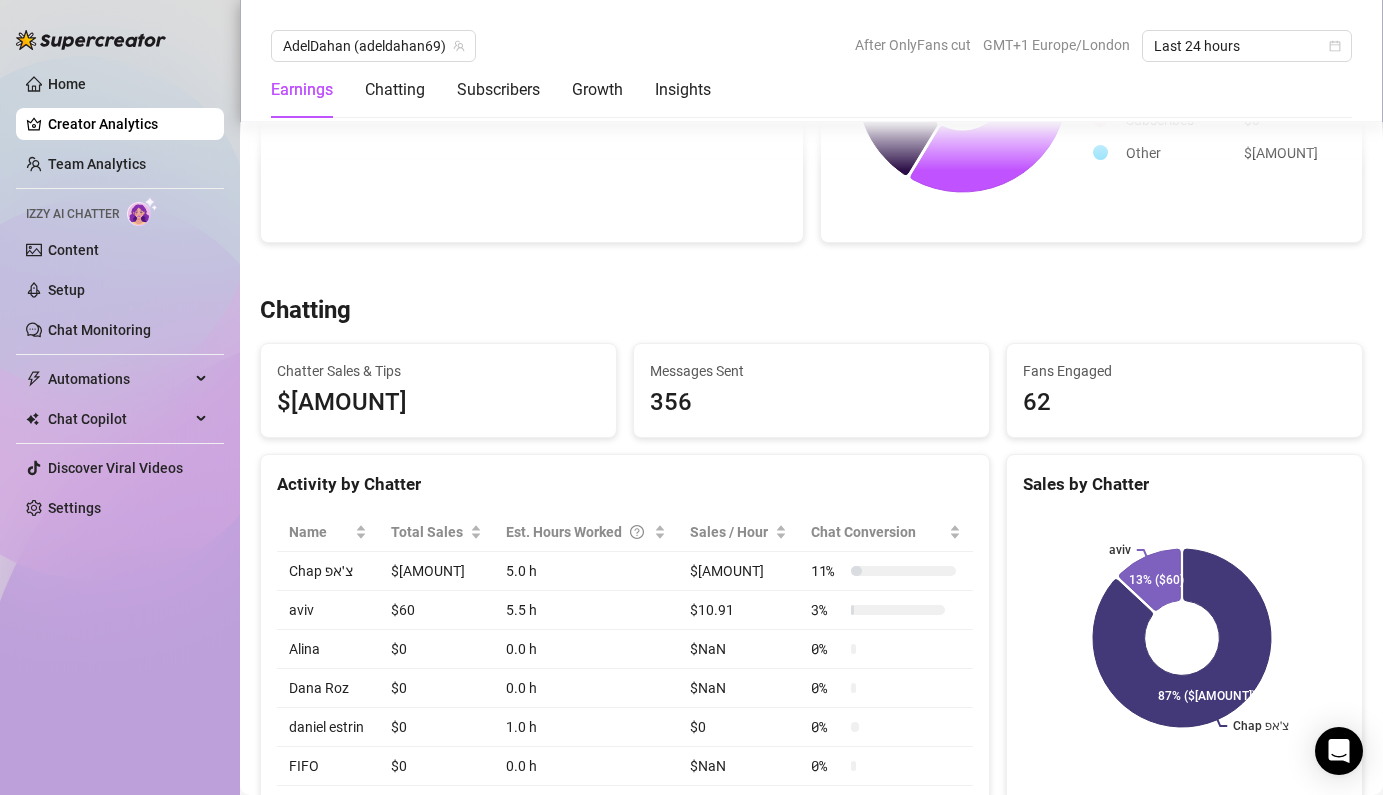 scroll, scrollTop: 200, scrollLeft: 0, axis: vertical 